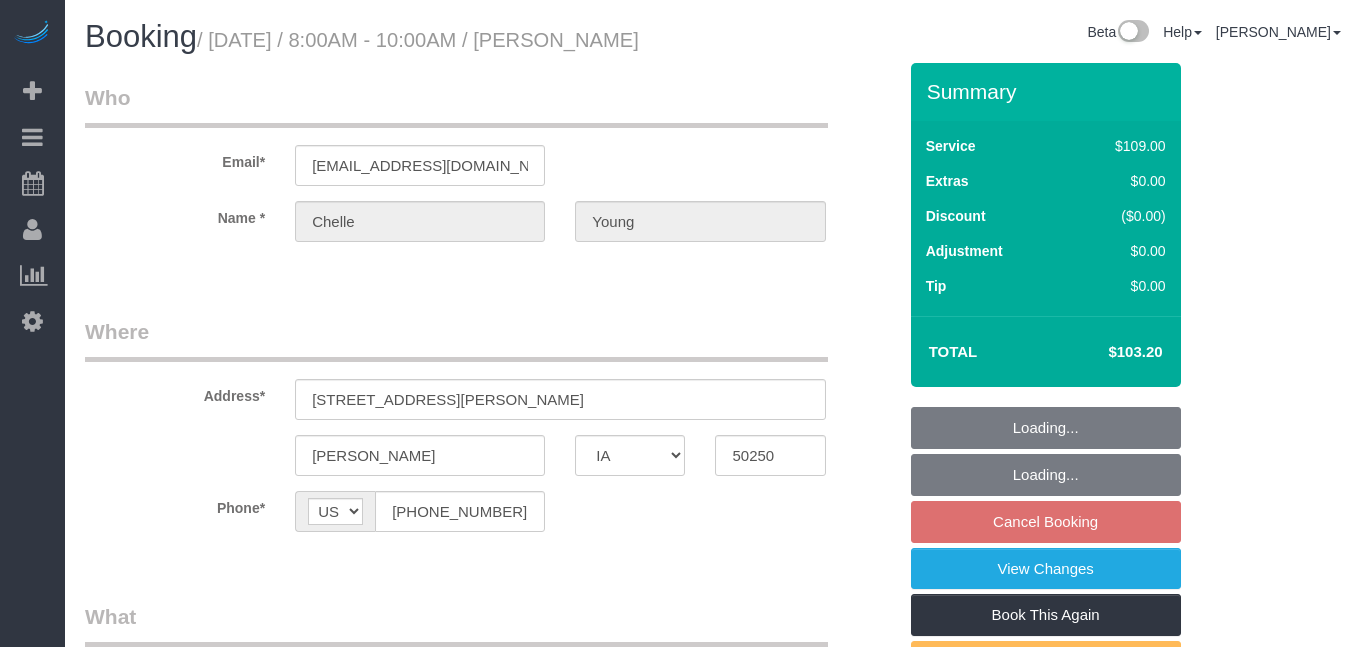 select on "IA" 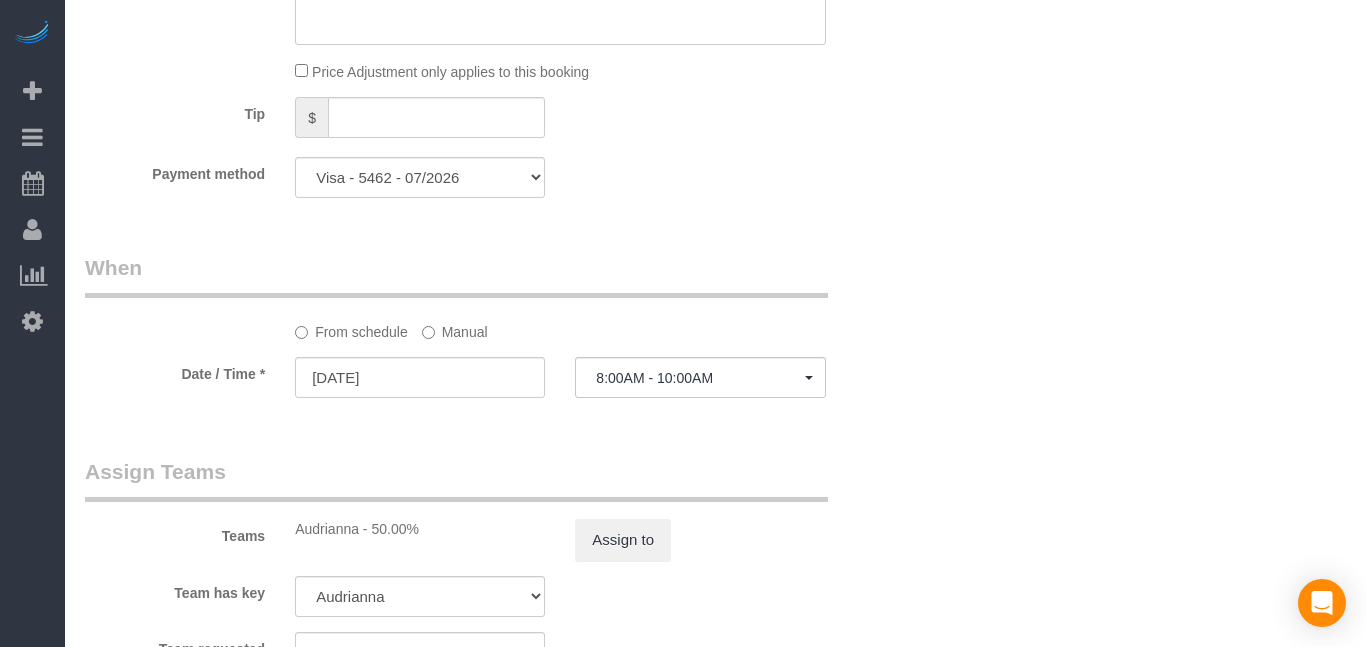scroll, scrollTop: 1609, scrollLeft: 0, axis: vertical 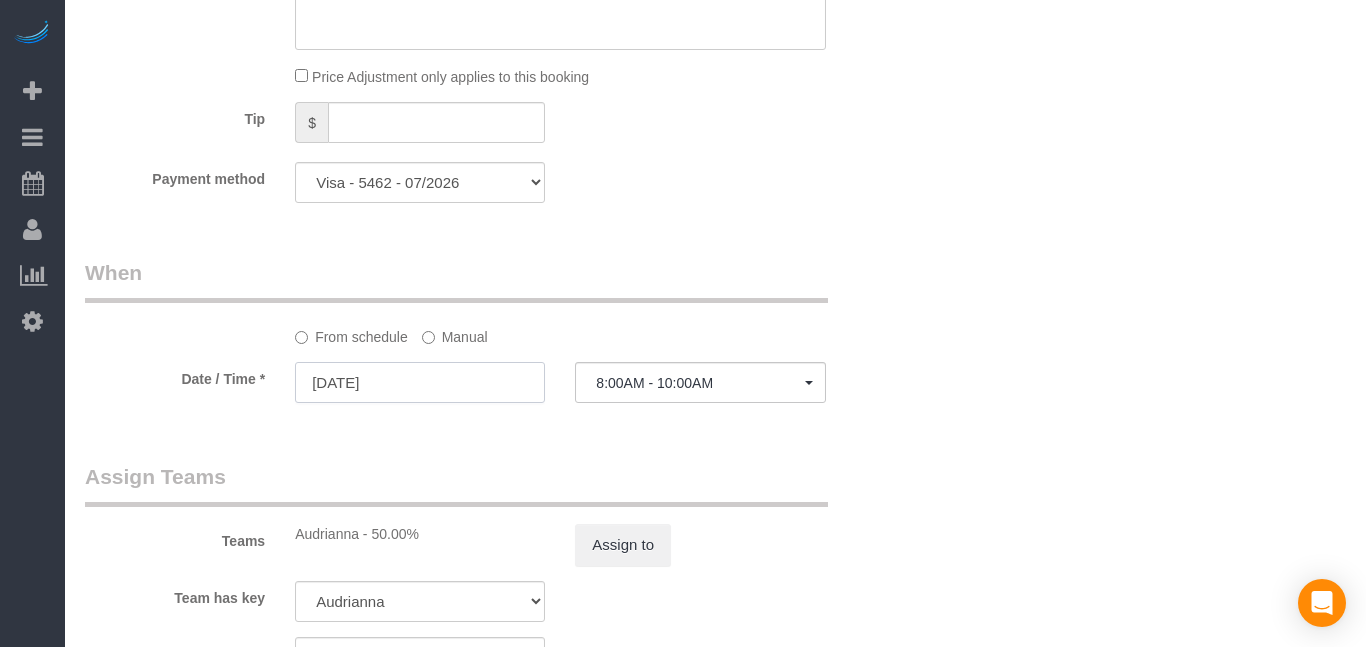 click on "[DATE]" at bounding box center [420, 382] 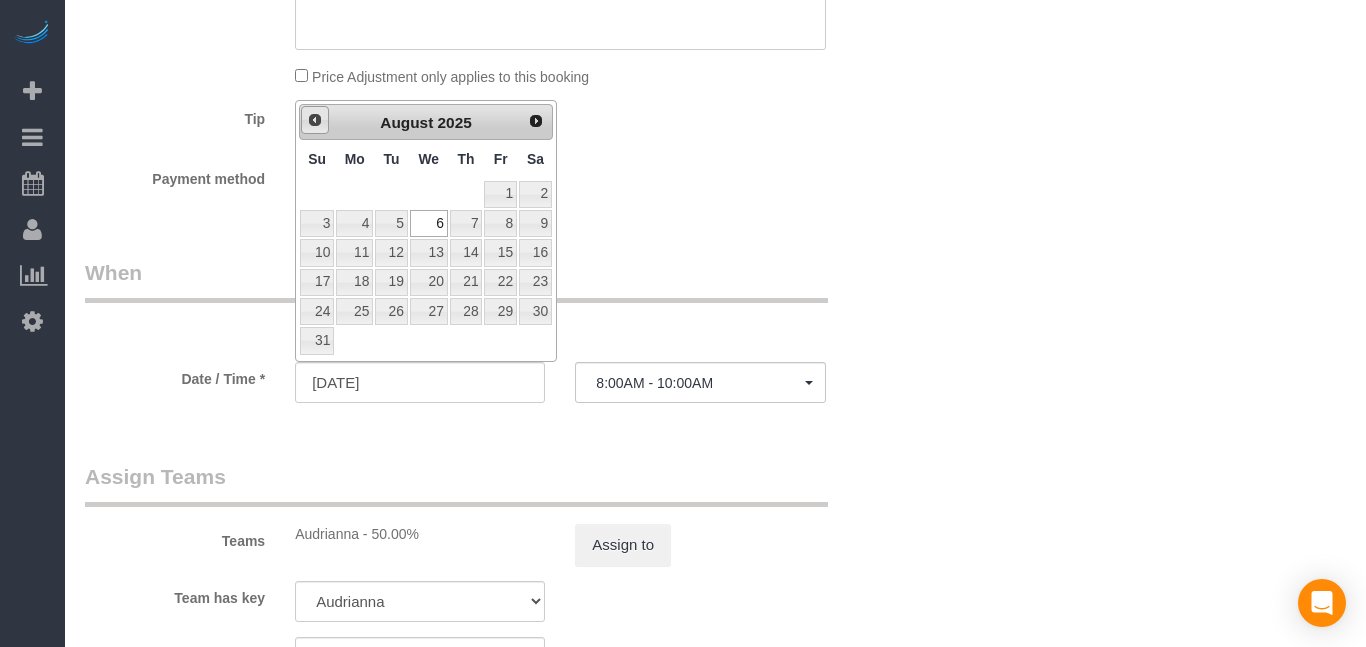 click on "Prev" at bounding box center (315, 120) 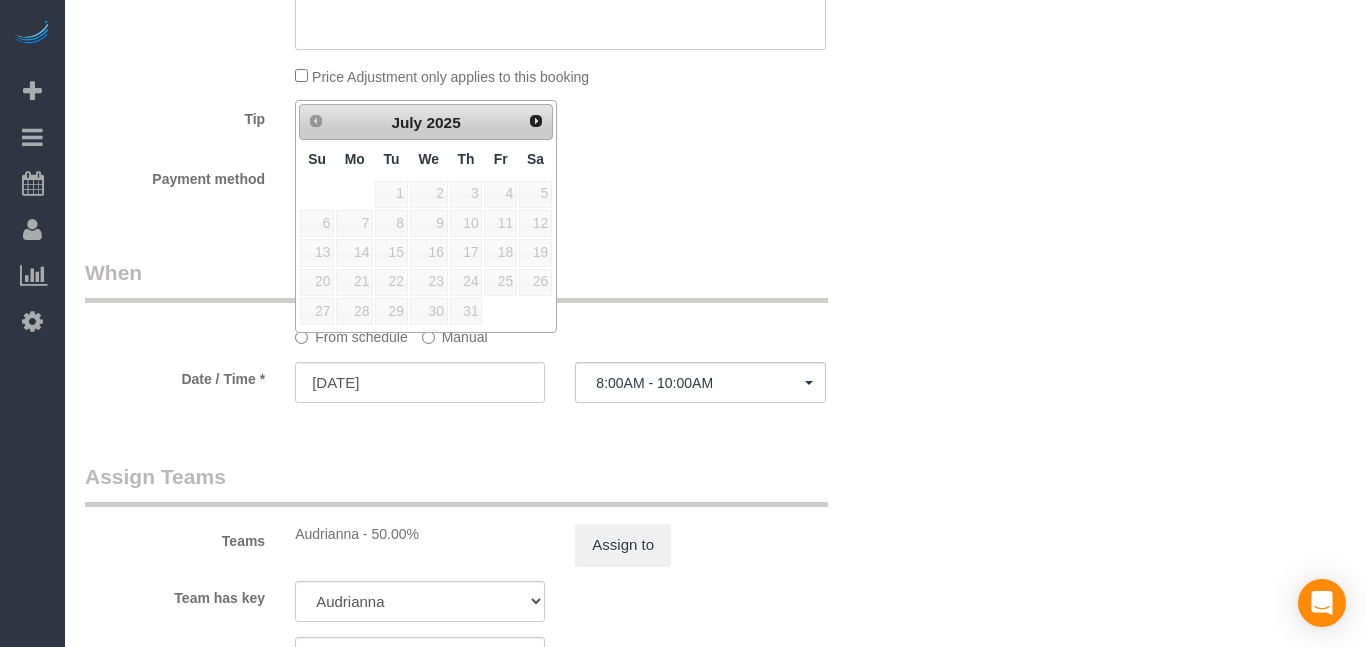 click on "30" at bounding box center (429, 311) 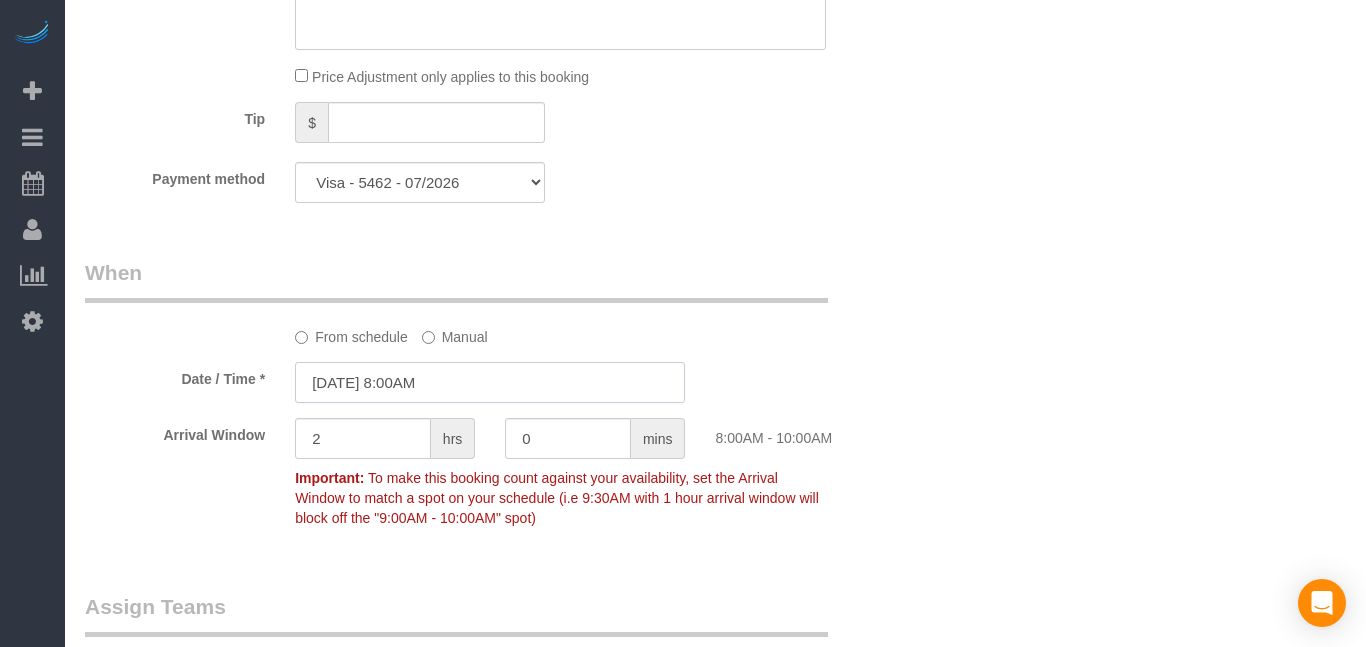 click on "[DATE] 8:00AM" at bounding box center [490, 382] 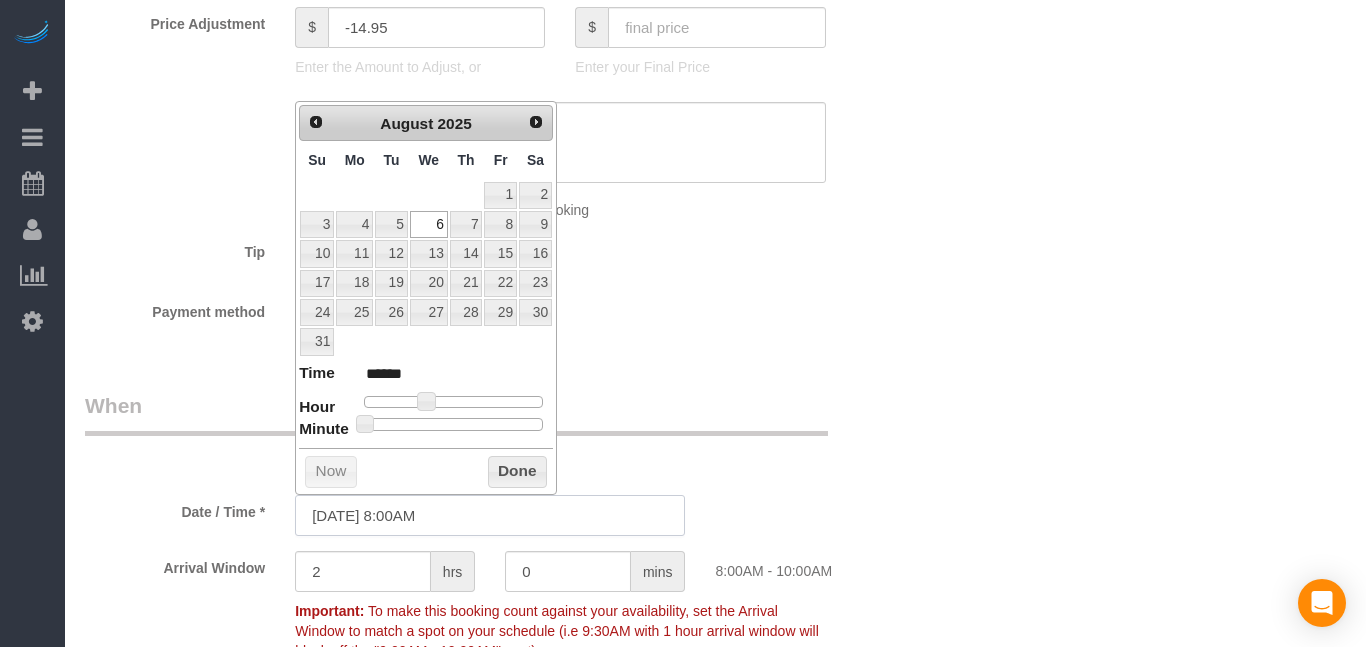 scroll, scrollTop: 1470, scrollLeft: 0, axis: vertical 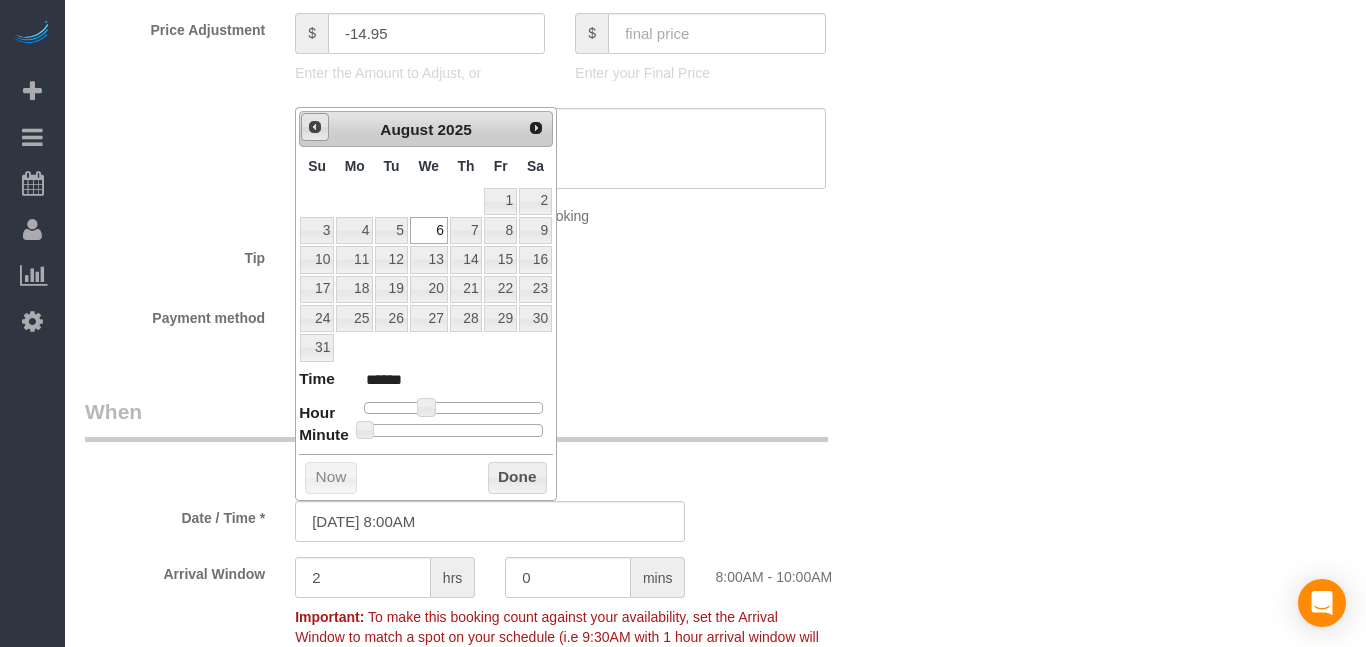click on "Prev" at bounding box center [315, 127] 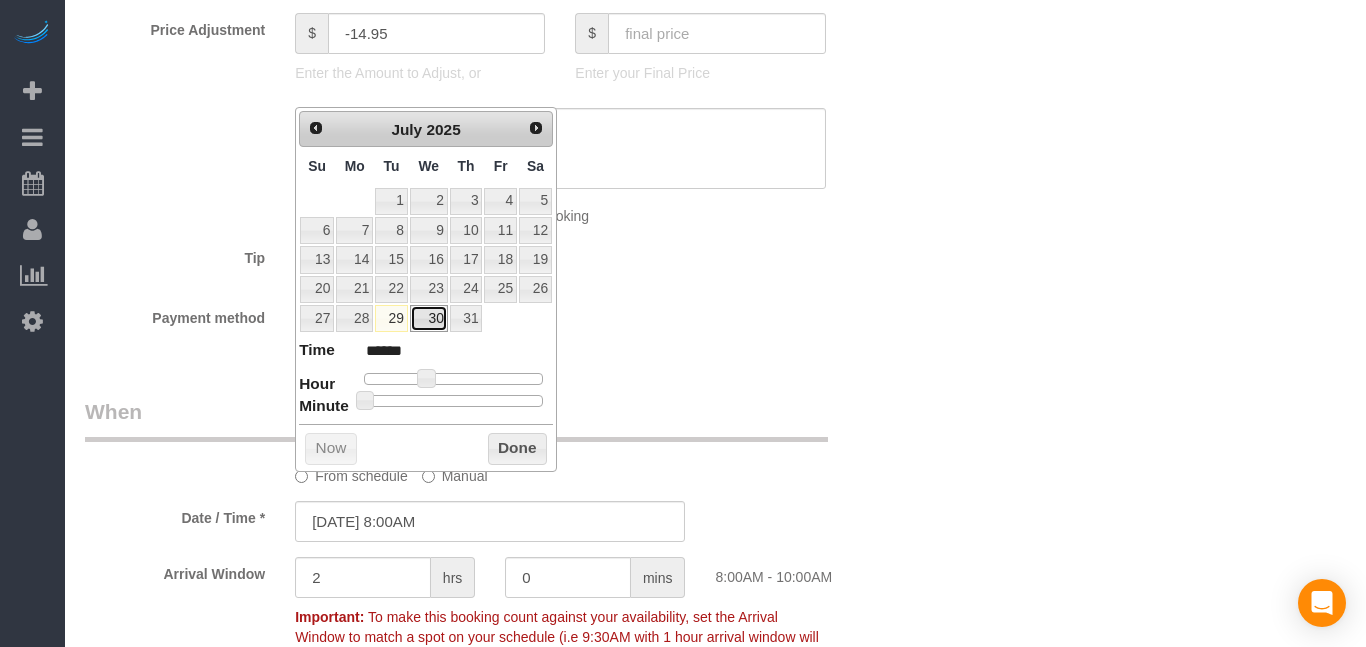 click on "30" at bounding box center [429, 318] 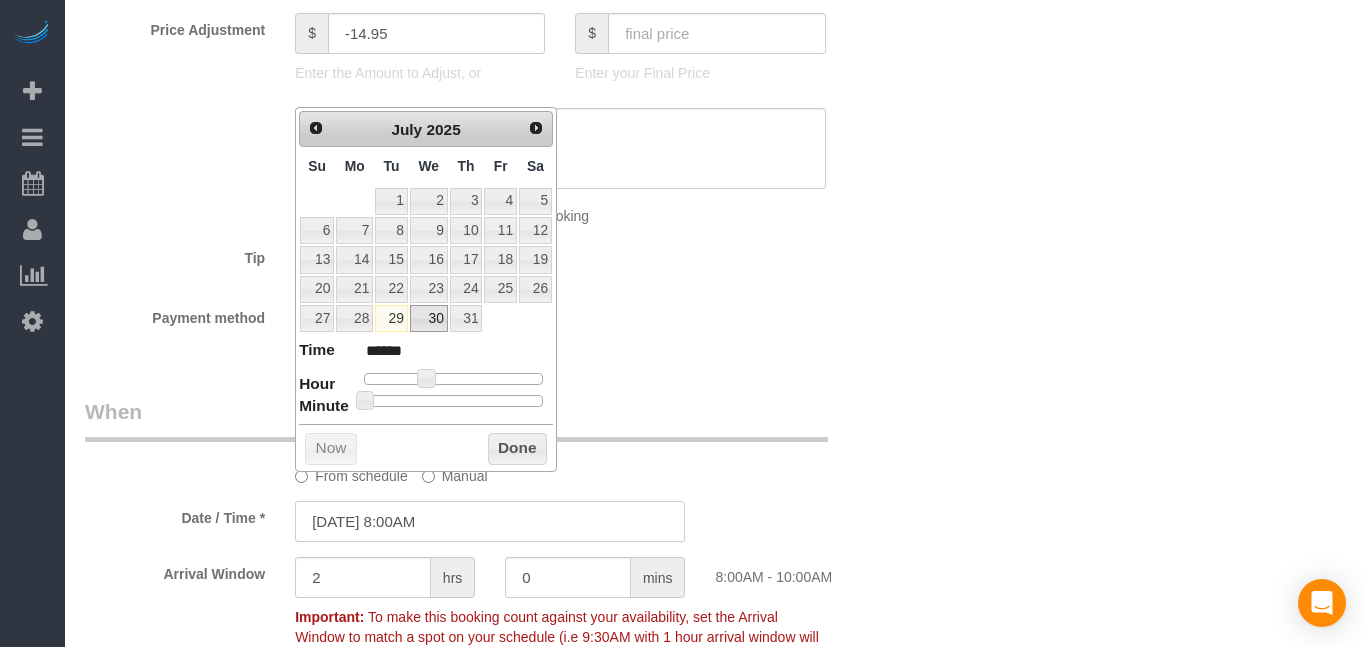 type on "[DATE] 8:00AM" 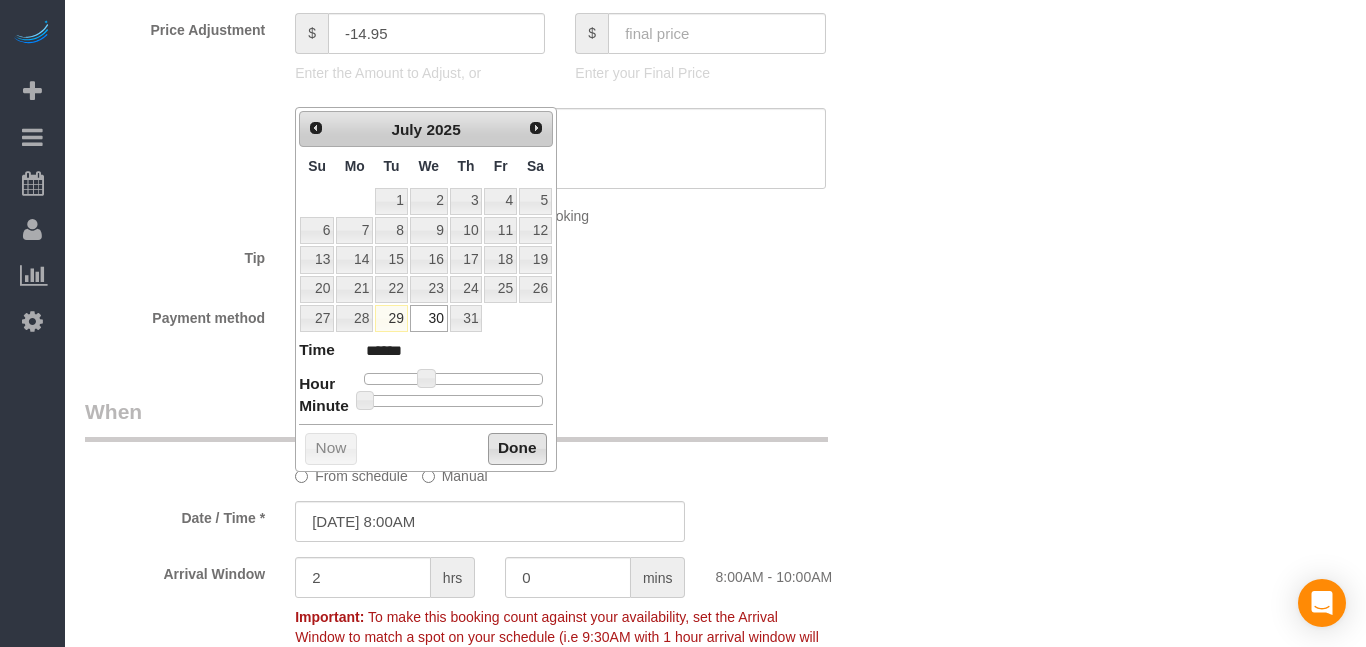 click on "Done" at bounding box center (517, 449) 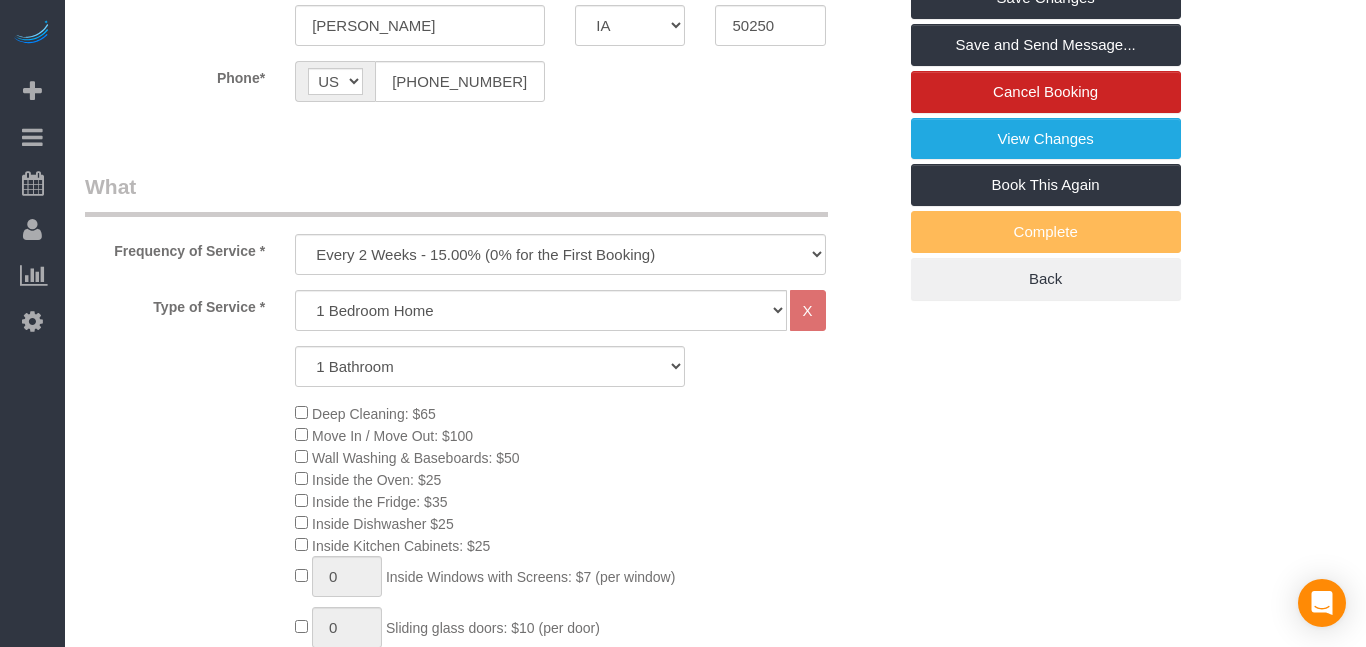 scroll, scrollTop: 433, scrollLeft: 0, axis: vertical 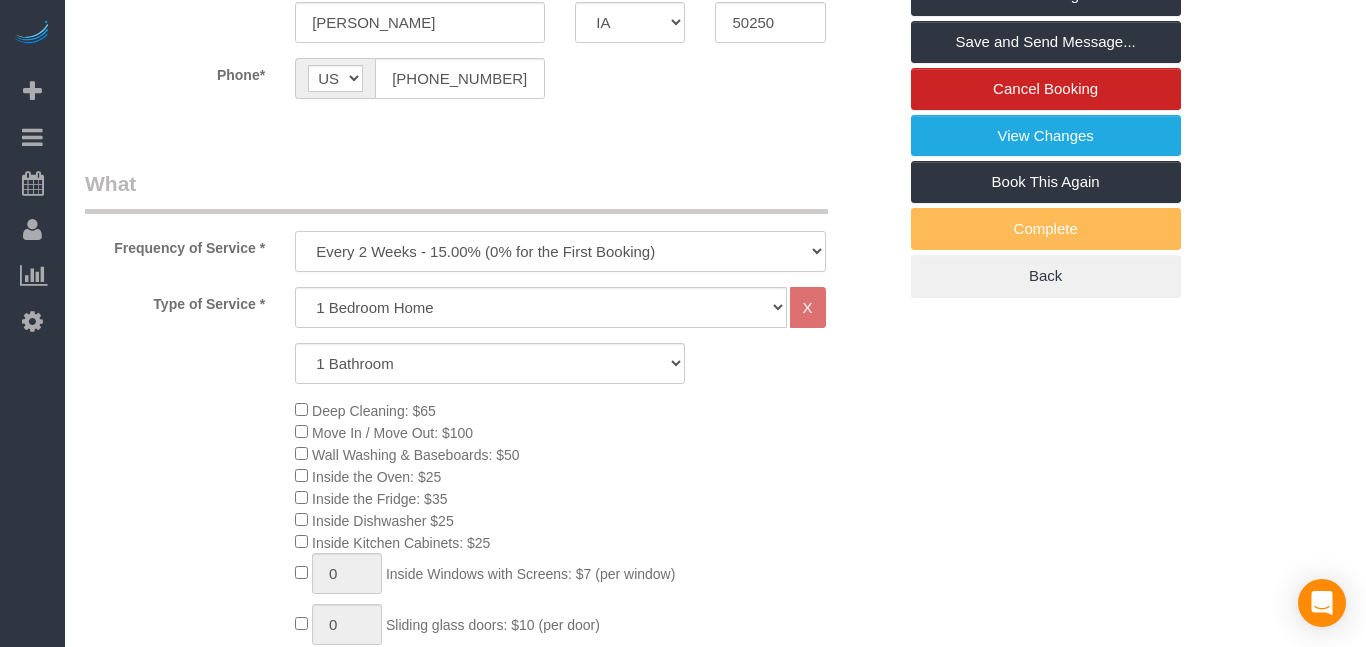 click on "Every 6 Weeks (0% for the First Booking) One Time Every 8 Weeks (0% for the First Booking) Every 4 Weeks - 10.00% (0% for the First Booking) Every 3 Weeks - 12.00% (0% for the First Booking) Every 2 Weeks - 15.00% (0% for the First Booking) Weekly - 20.00% (0% for the First Booking)" at bounding box center (560, 251) 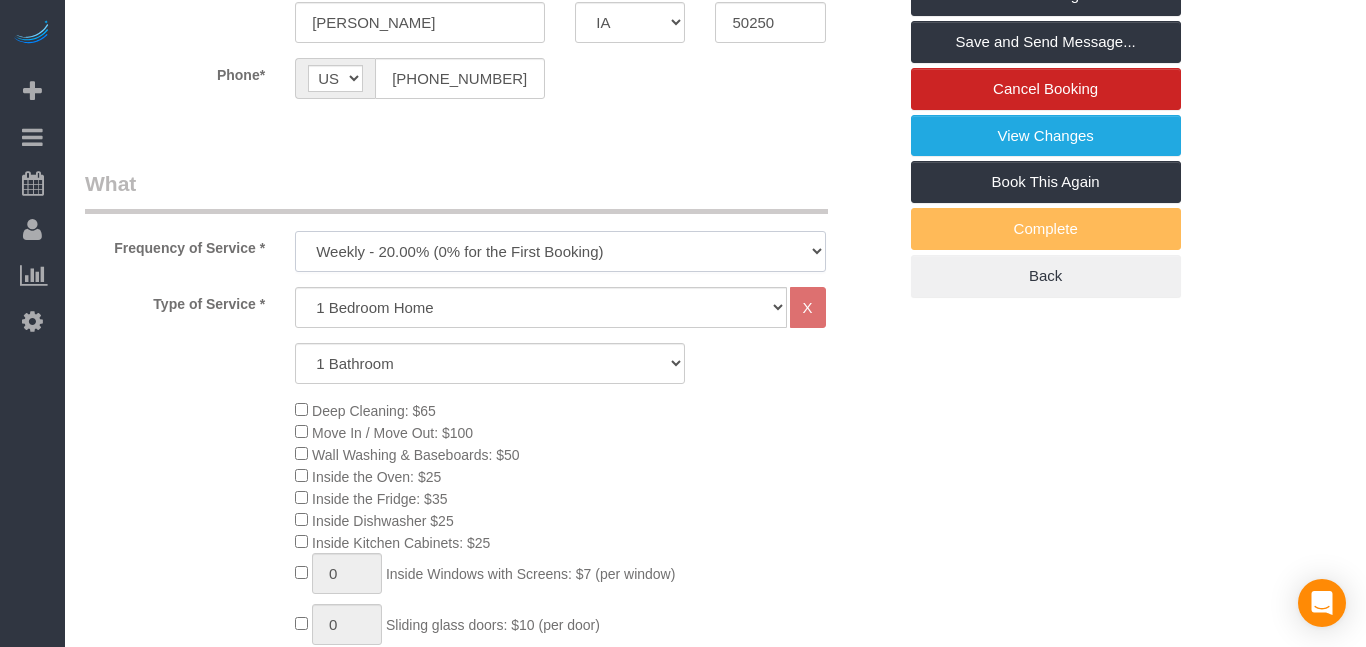 click on "Every 6 Weeks (0% for the First Booking) One Time Every 8 Weeks (0% for the First Booking) Every 4 Weeks - 10.00% (0% for the First Booking) Every 3 Weeks - 12.00% (0% for the First Booking) Every 2 Weeks - 15.00% (0% for the First Booking) Weekly - 20.00% (0% for the First Booking)" at bounding box center (560, 251) 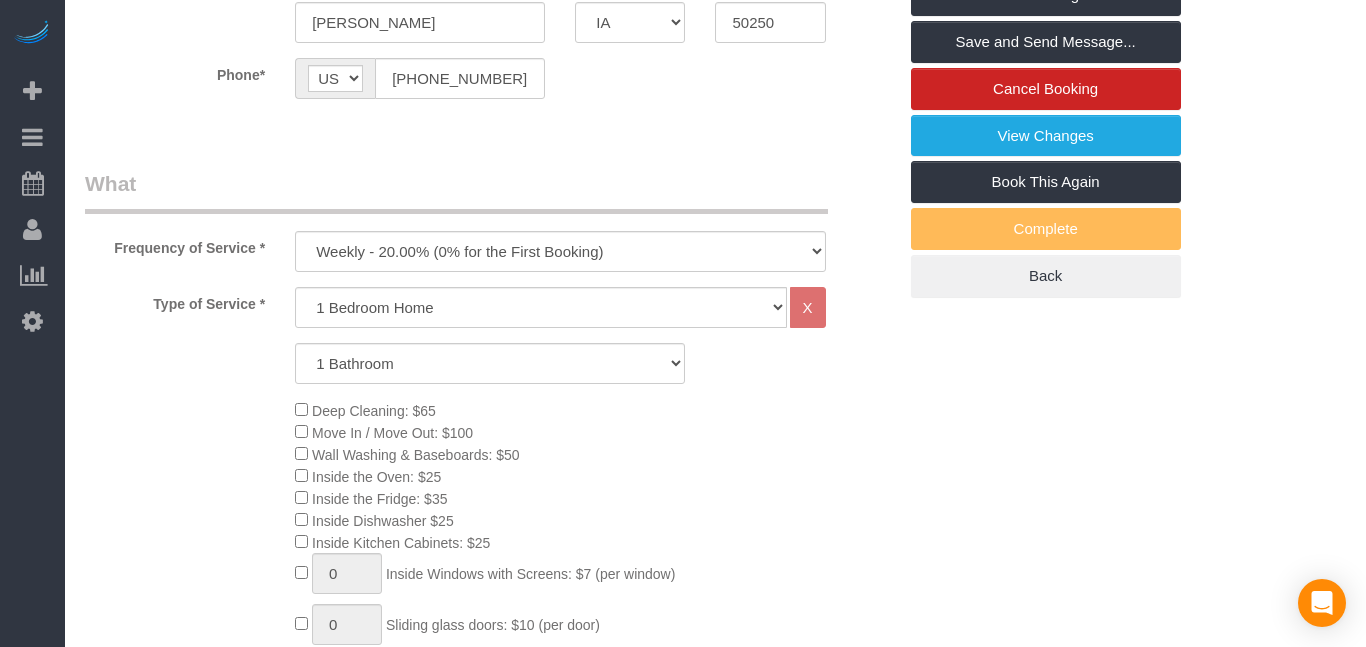 click on "Deep Cleaning: $65
Move In / Move Out: $100
Wall Washing & Baseboards: $50
Inside the Oven: $25
Inside the Fridge: $35
Inside Dishwasher $25
Inside Kitchen Cabinets: $25
0
Inside Windows with Screens: $7 (per window)
0 0" 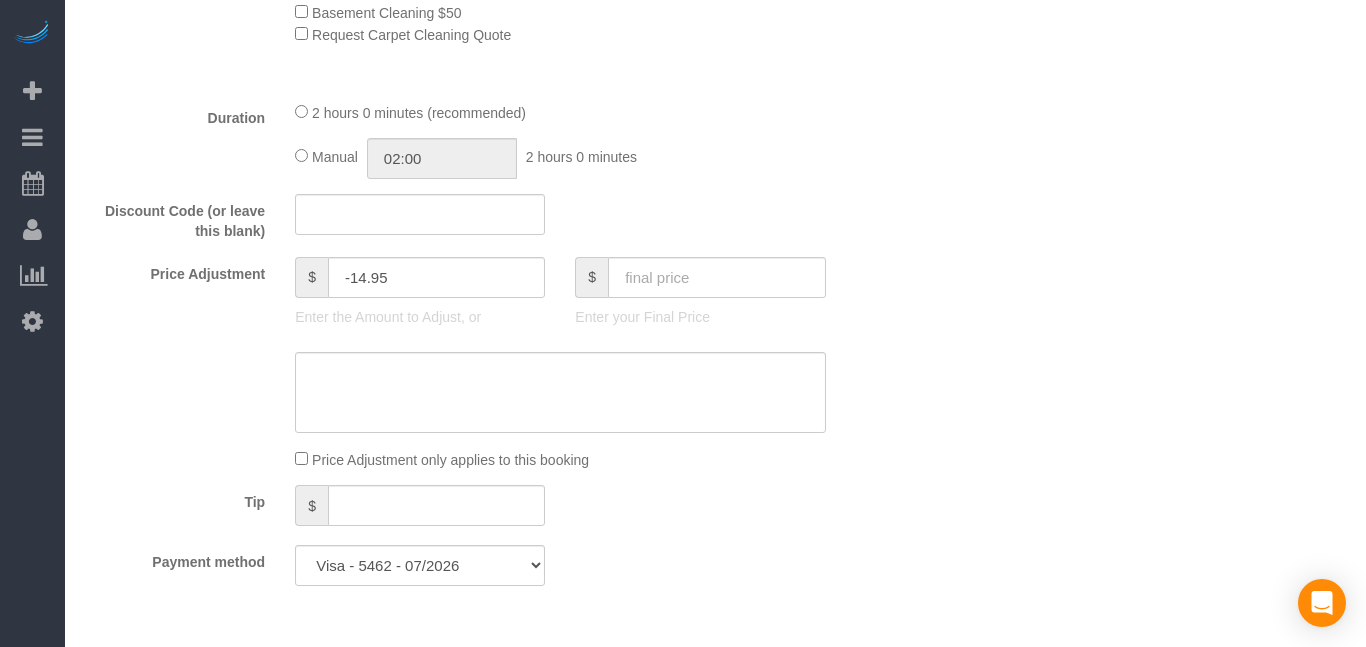 scroll, scrollTop: 1228, scrollLeft: 0, axis: vertical 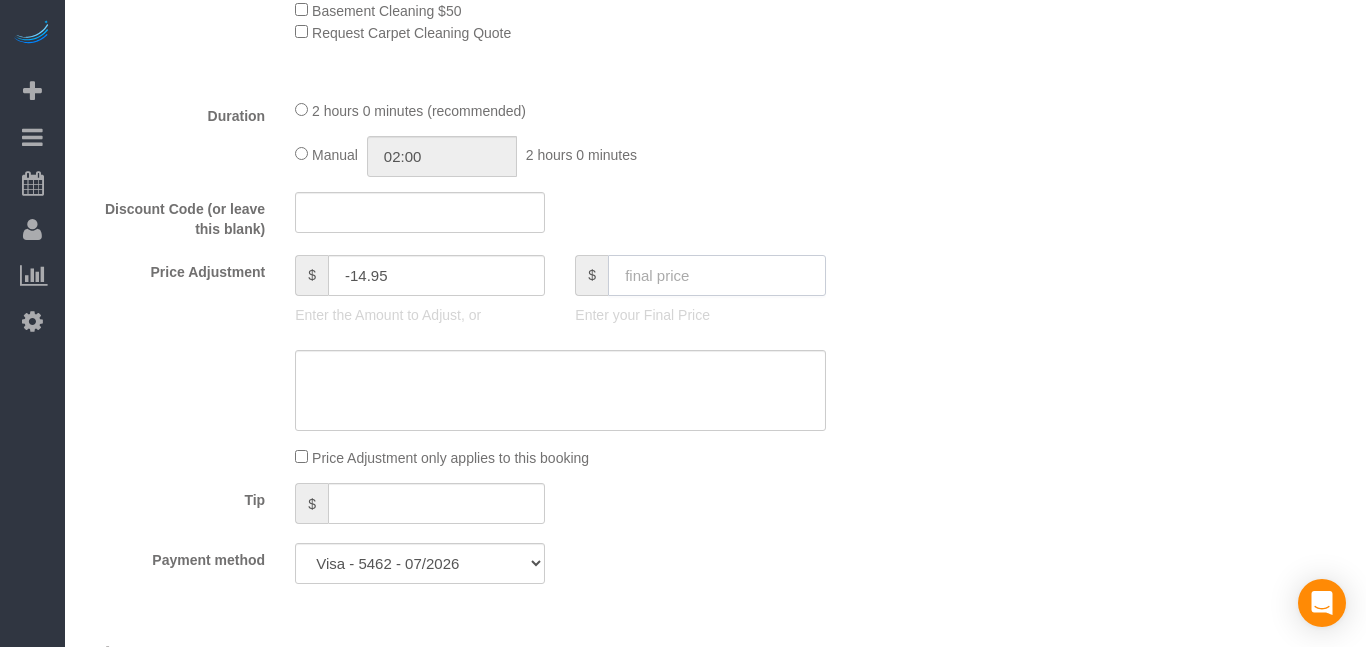 click 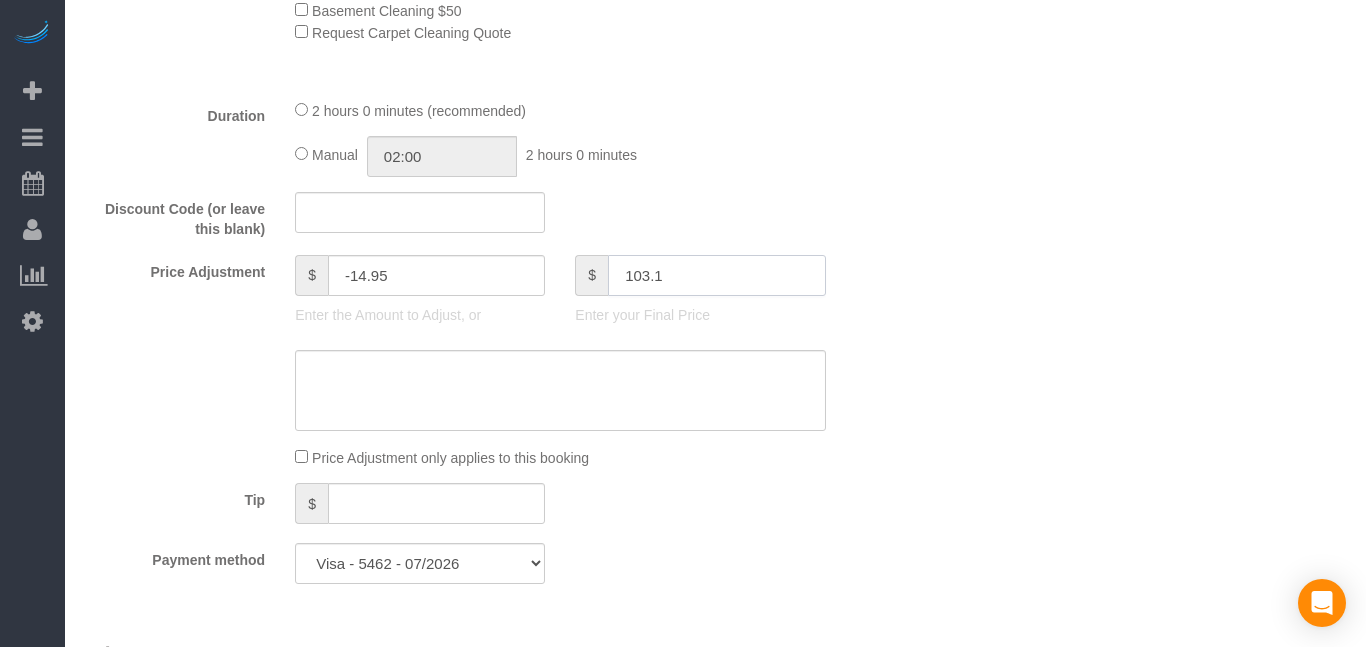 type on "103.10" 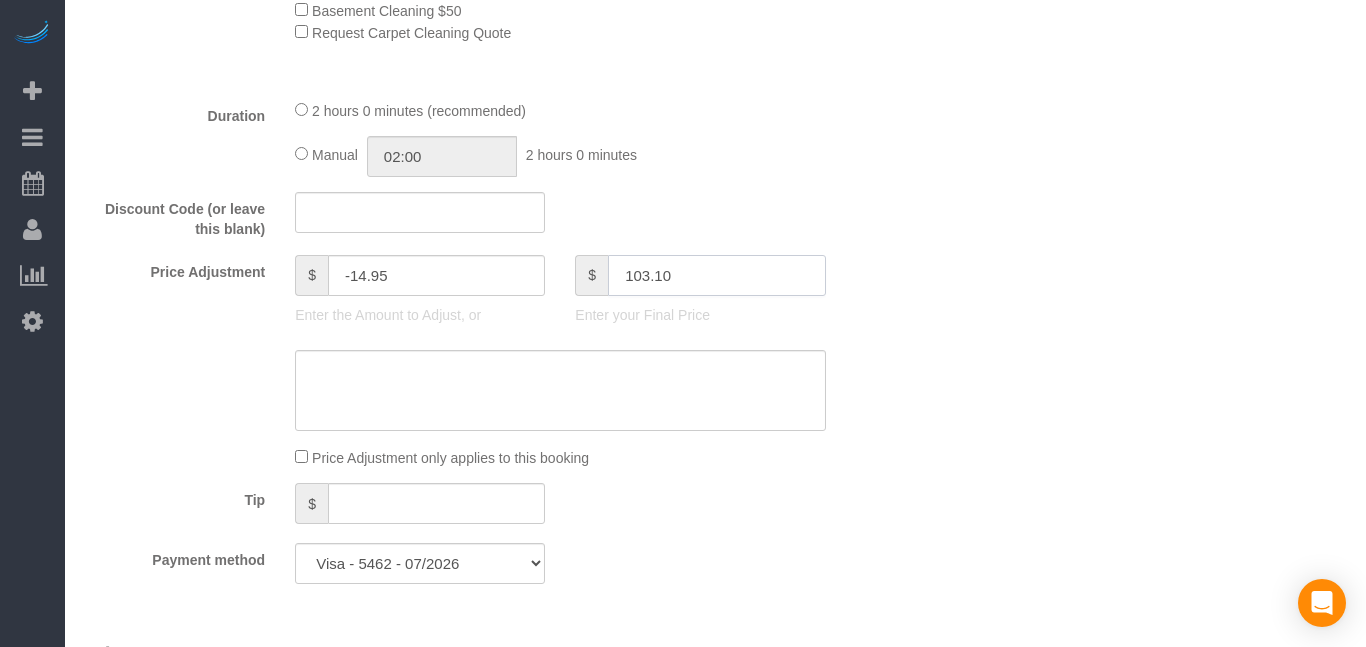 type on "-8.1" 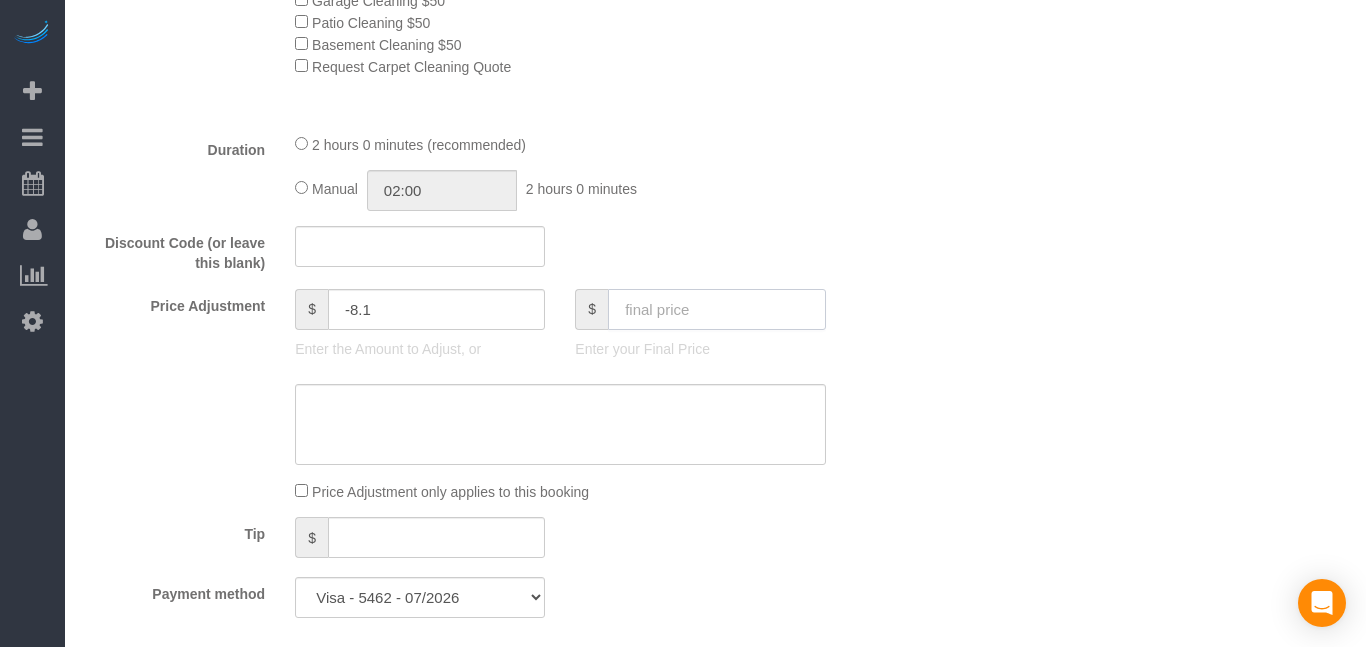 scroll, scrollTop: 1197, scrollLeft: 0, axis: vertical 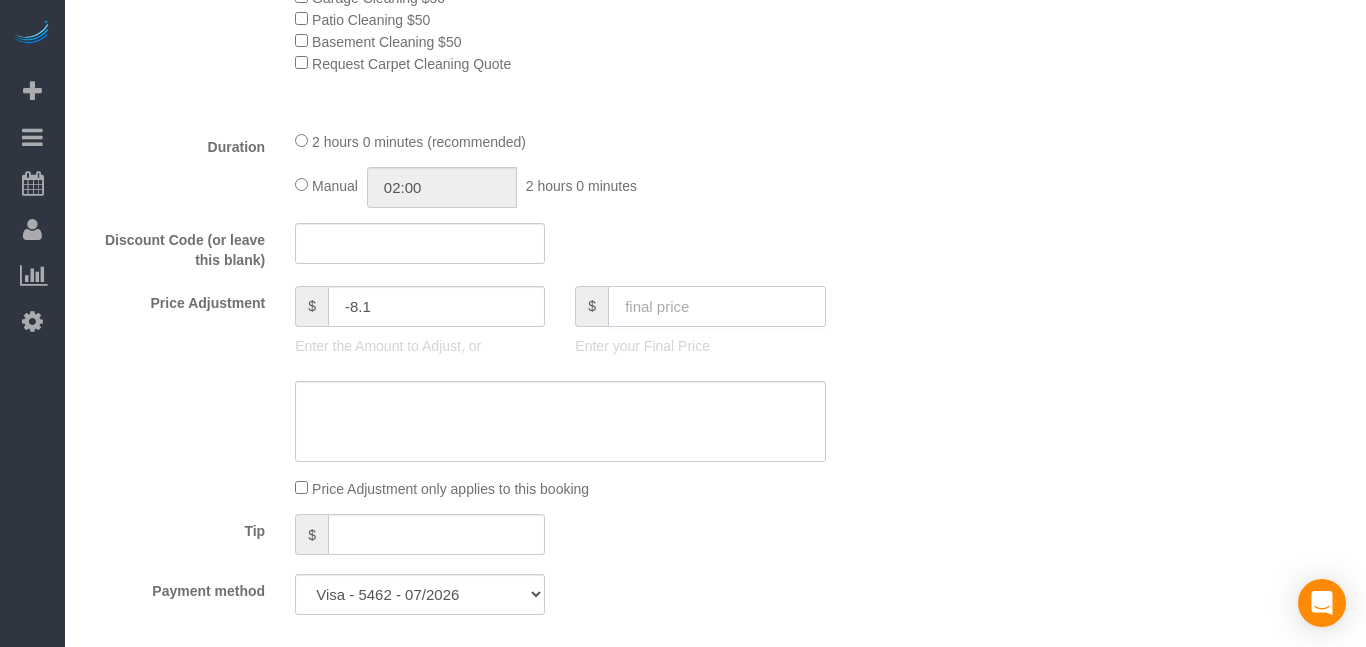 click 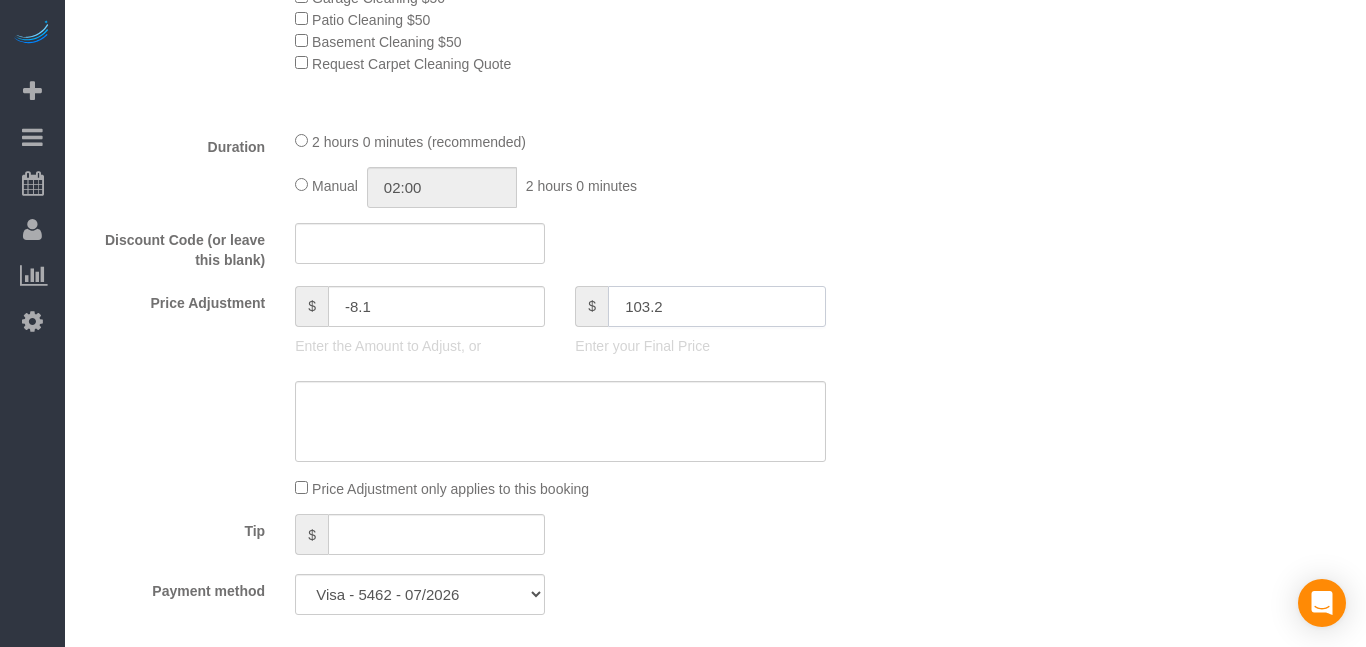 type on "103.20" 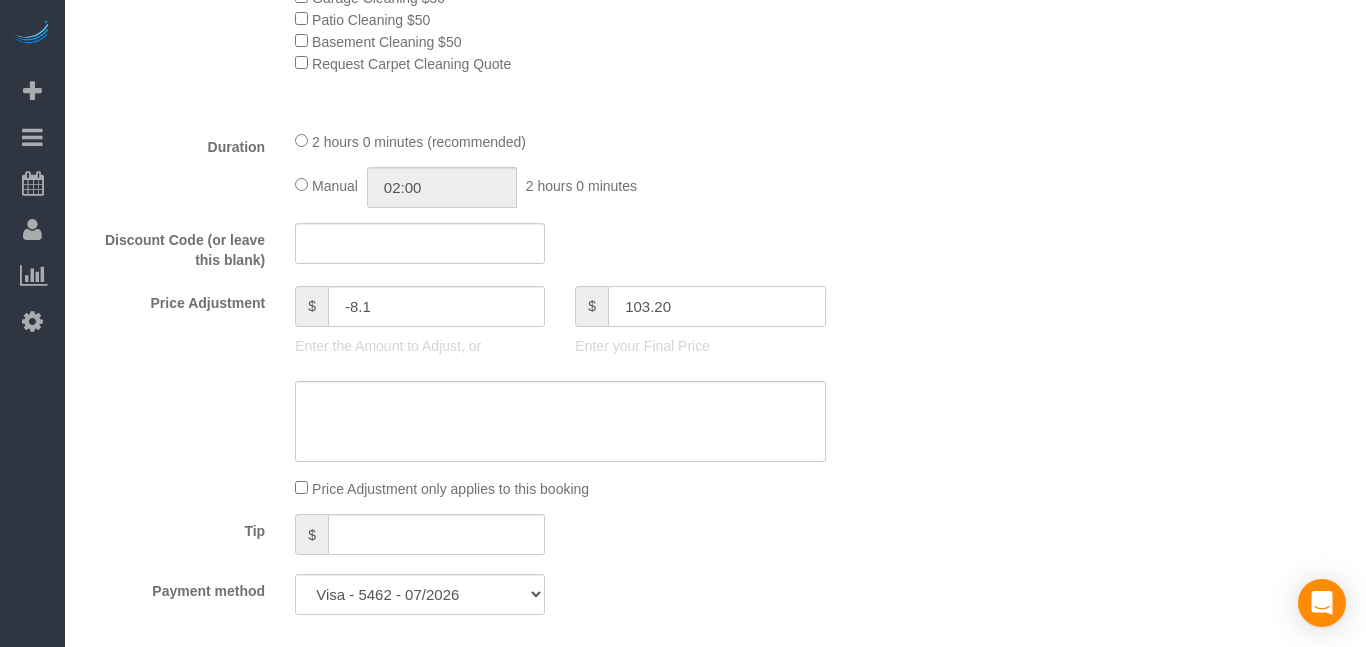 type on "-8" 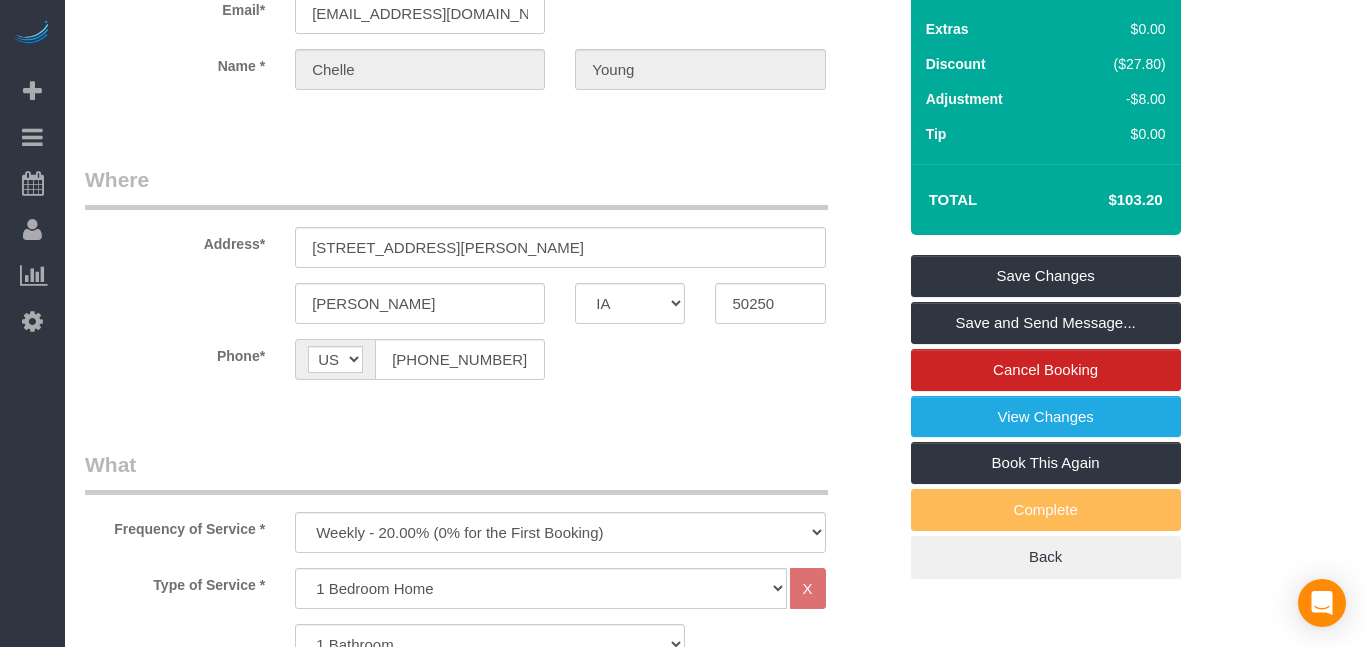 scroll, scrollTop: 154, scrollLeft: 0, axis: vertical 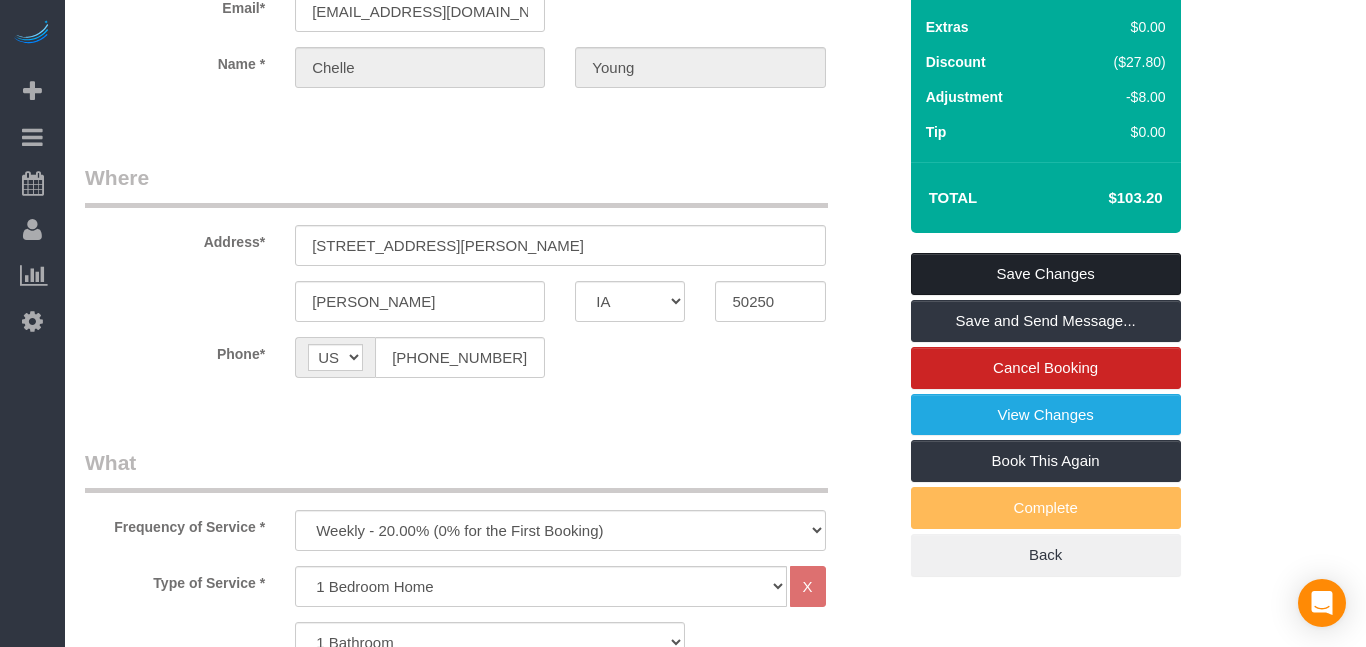 click on "Save Changes" at bounding box center (1046, 274) 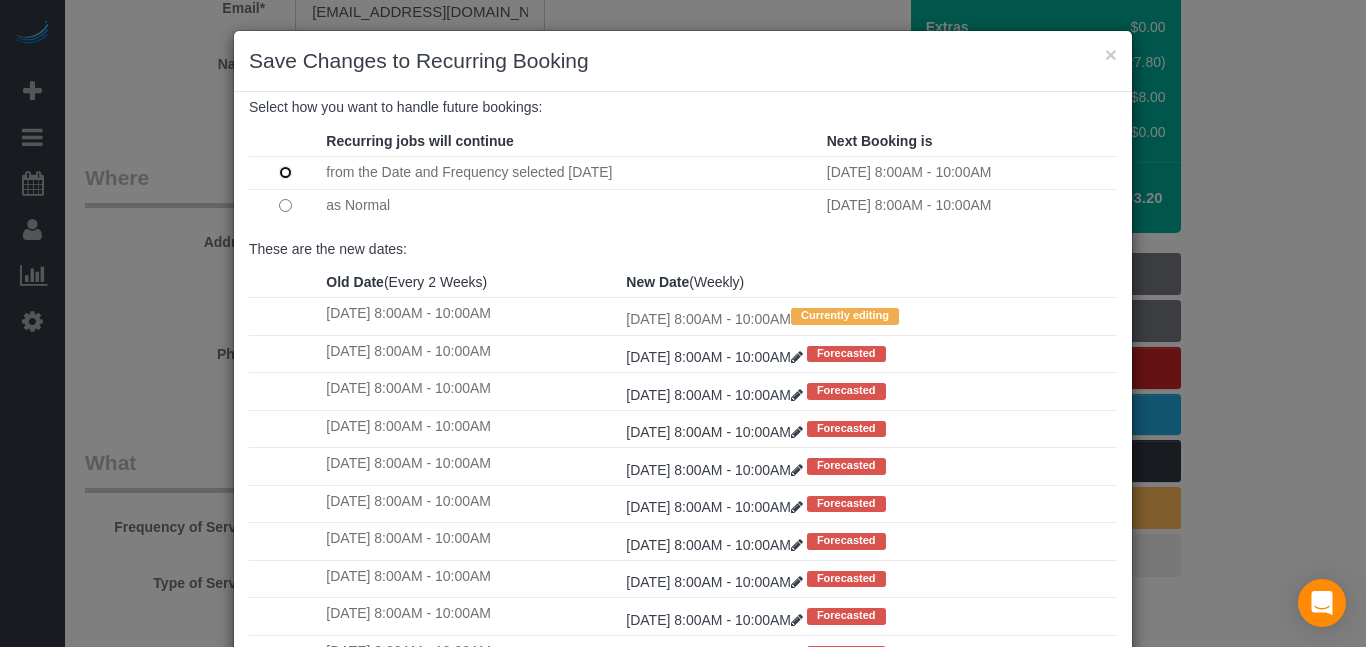 scroll, scrollTop: 78, scrollLeft: 0, axis: vertical 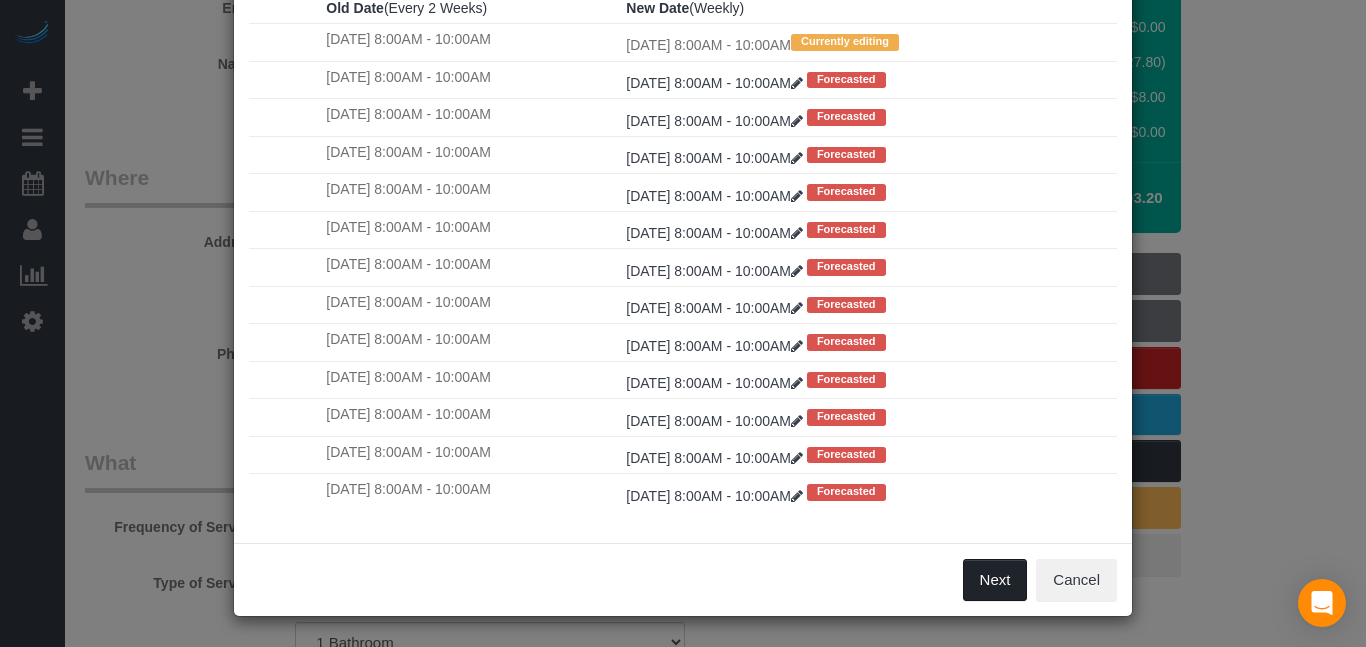 click on "Next" at bounding box center (995, 580) 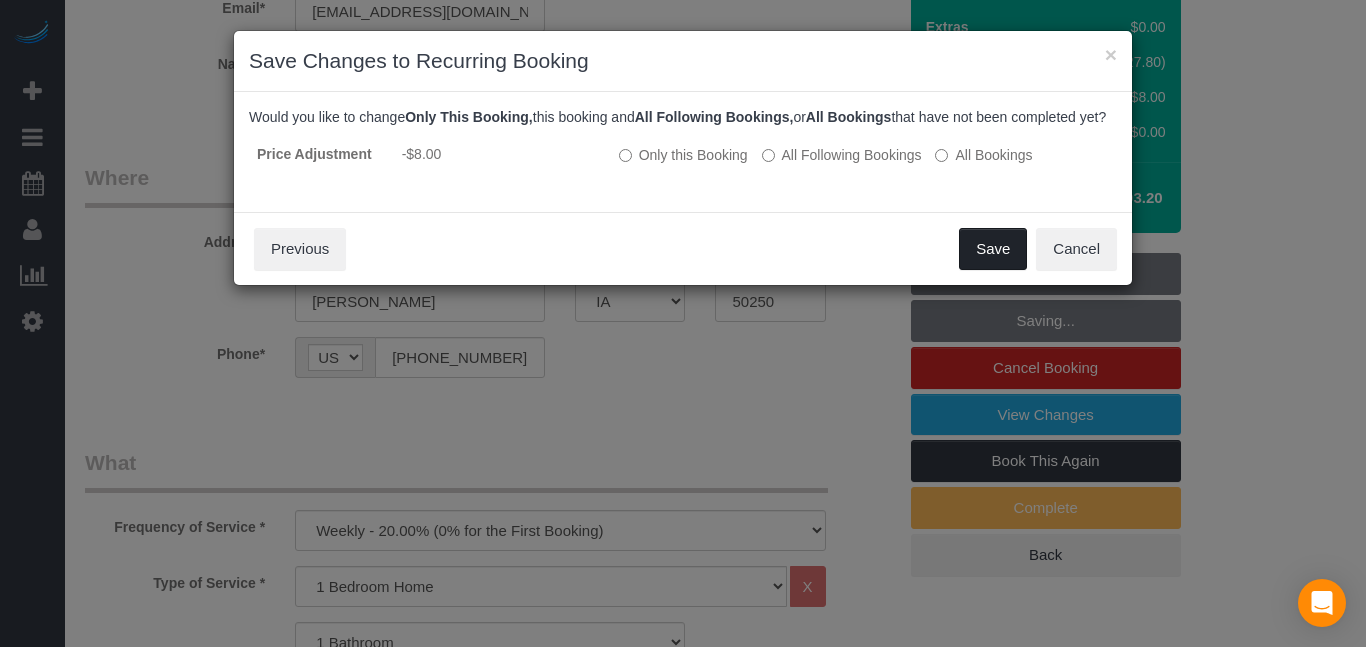 click on "Save" at bounding box center (993, 249) 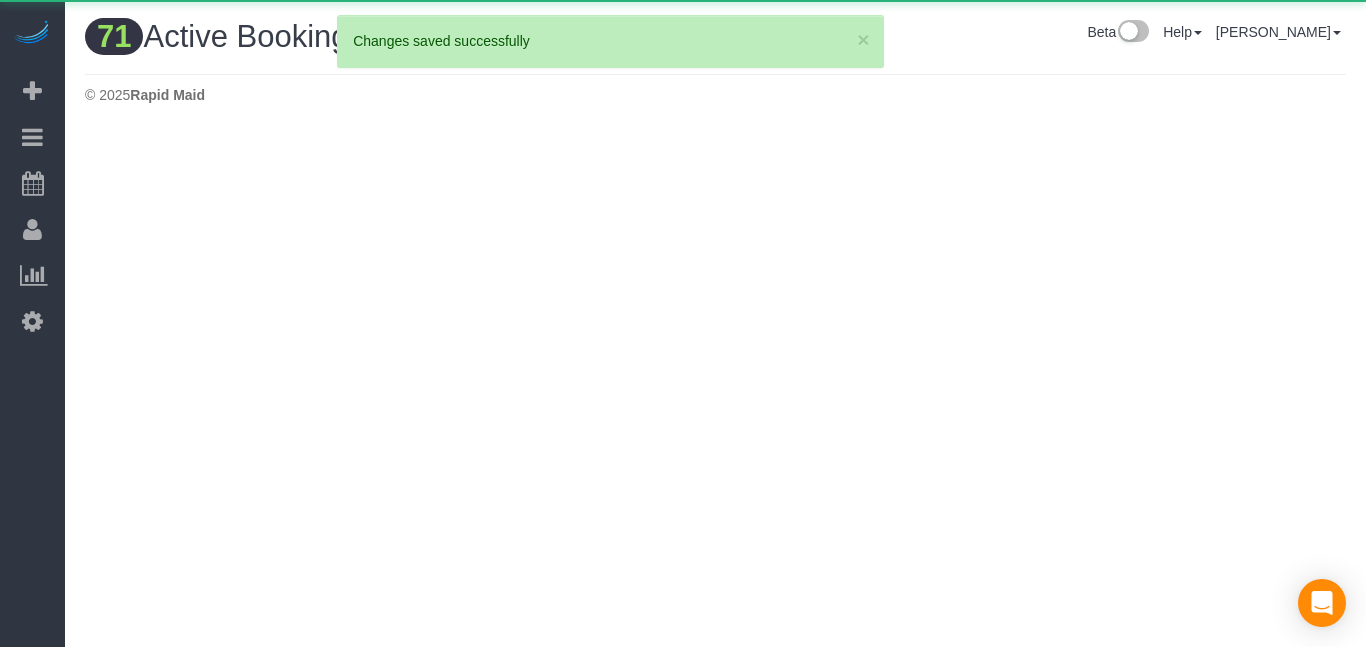 scroll, scrollTop: 0, scrollLeft: 0, axis: both 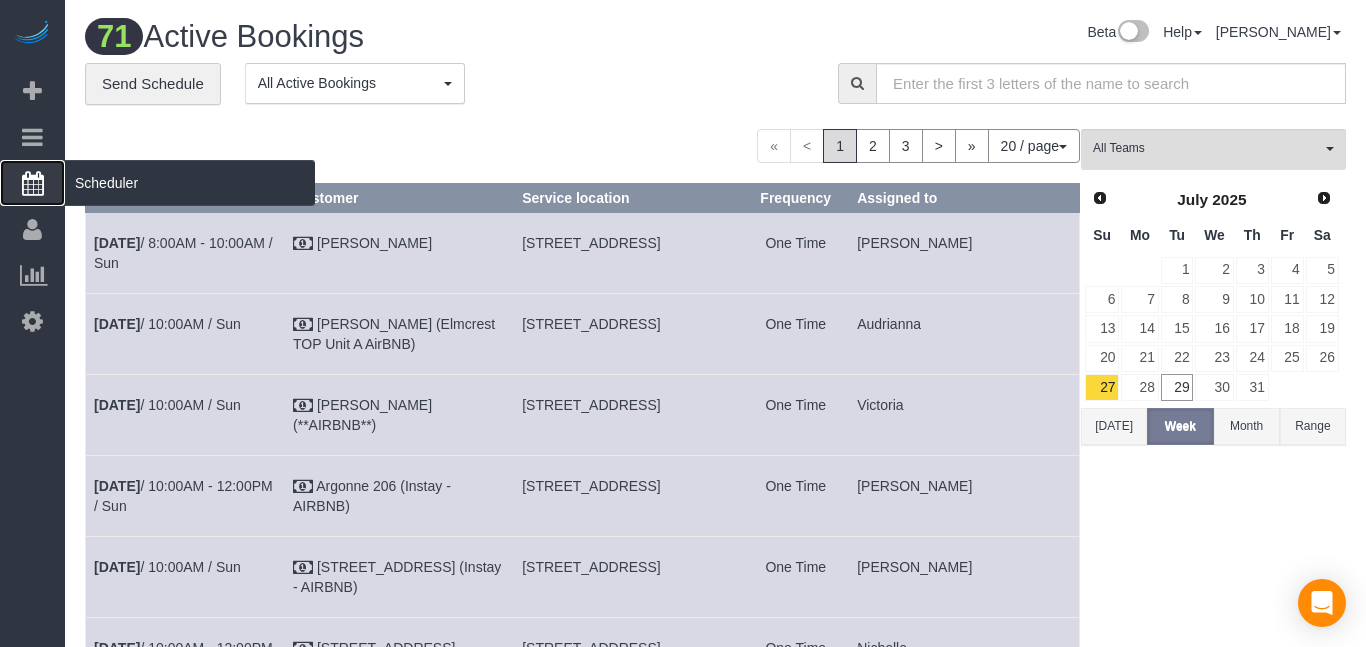 click at bounding box center (33, 183) 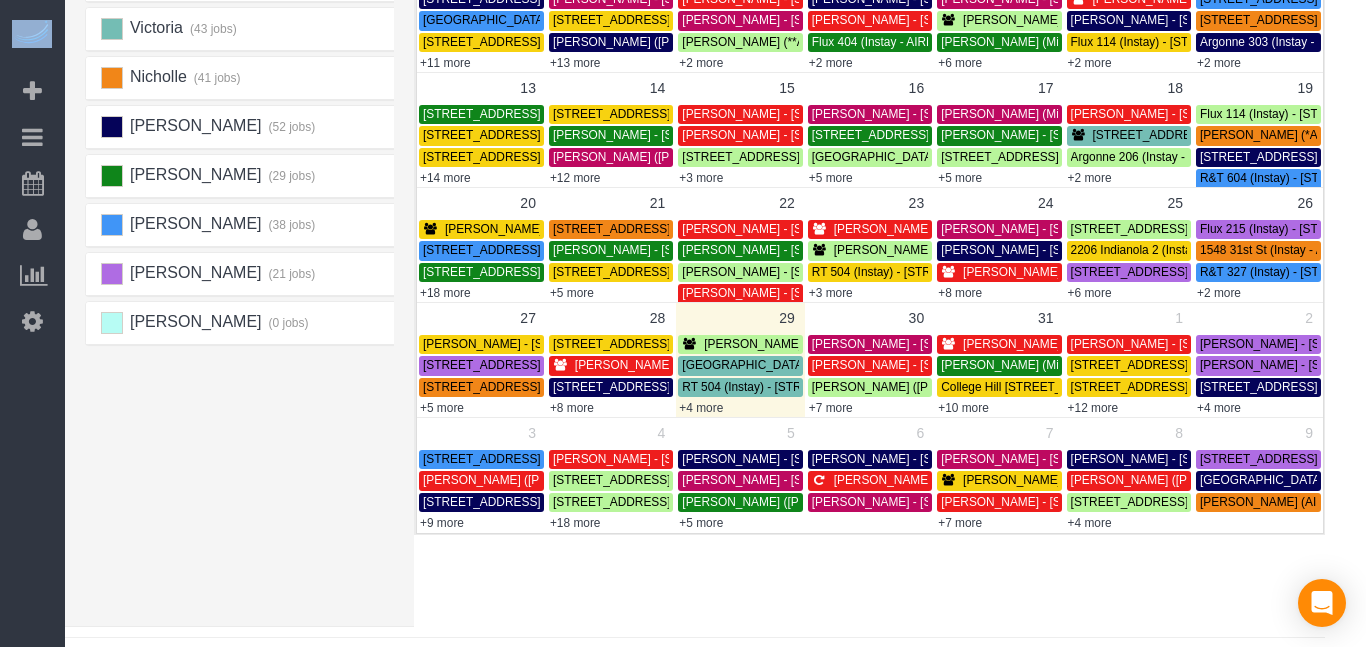 scroll, scrollTop: 399, scrollLeft: 24, axis: both 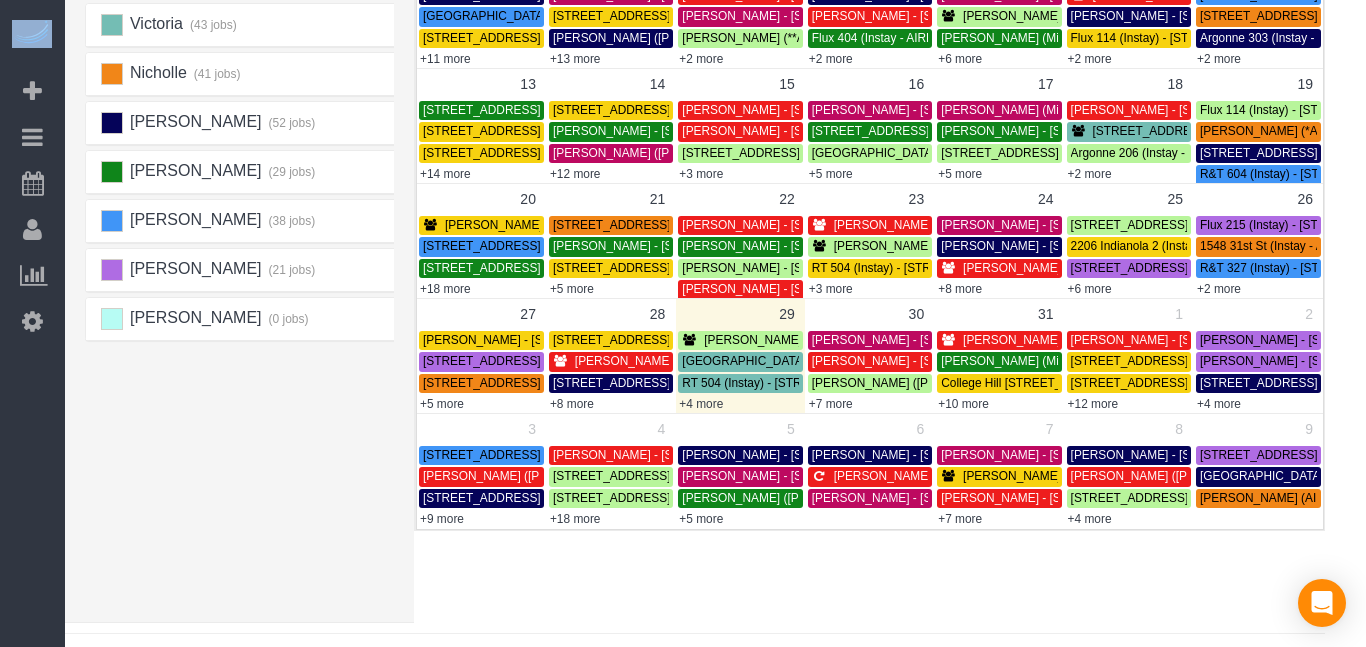 drag, startPoint x: 1365, startPoint y: 147, endPoint x: 1365, endPoint y: 353, distance: 206 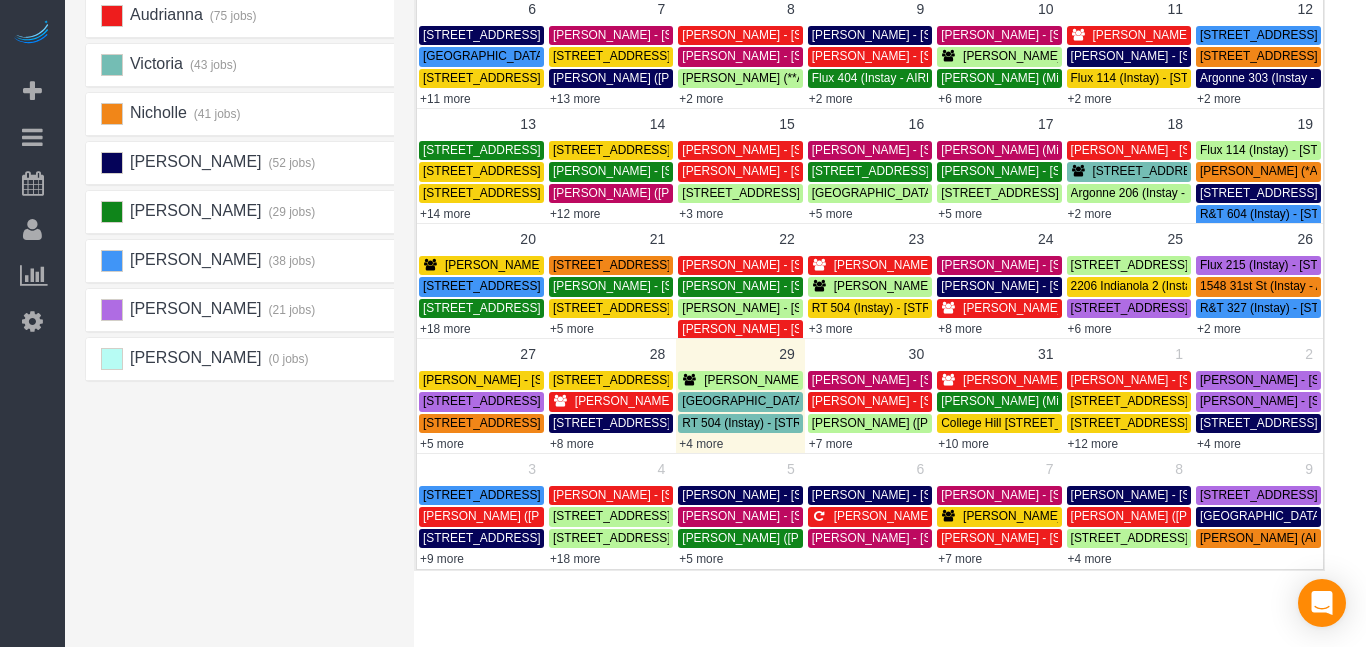 drag, startPoint x: 1365, startPoint y: 353, endPoint x: 1352, endPoint y: 334, distance: 23.021729 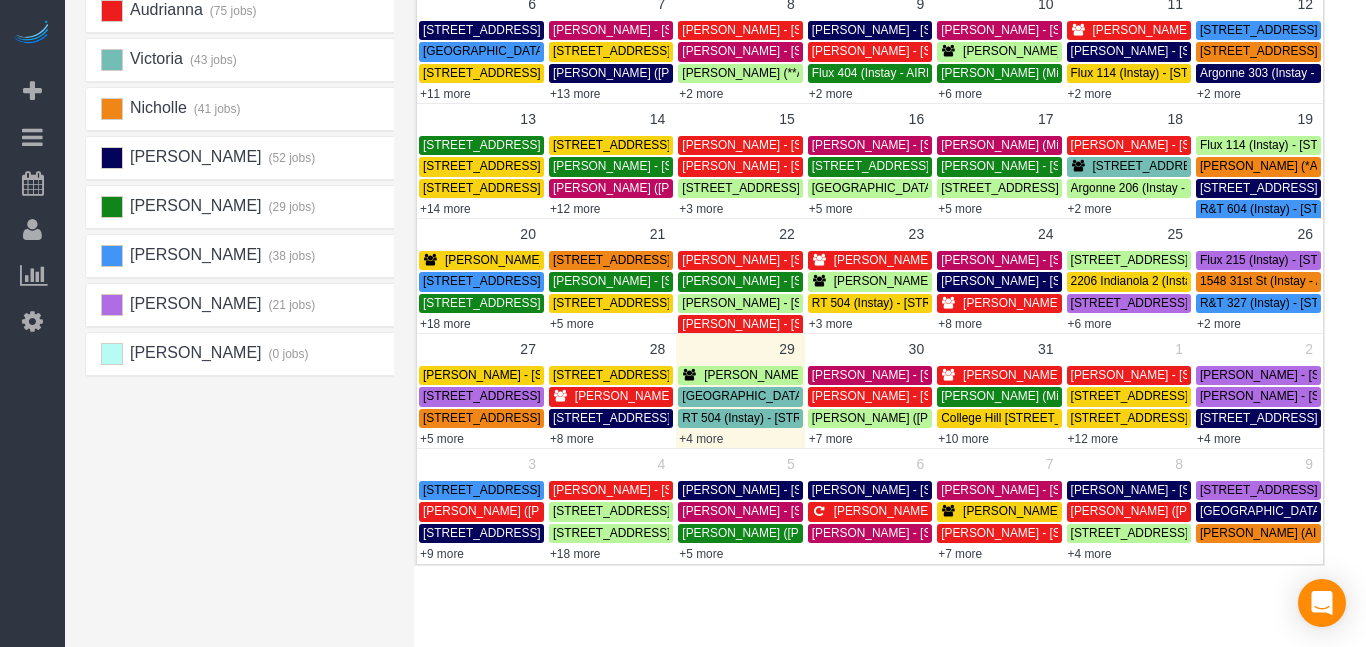 click on "[PERSON_NAME] - [STREET_ADDRESS][PERSON_NAME][PERSON_NAME]" at bounding box center [1045, 511] 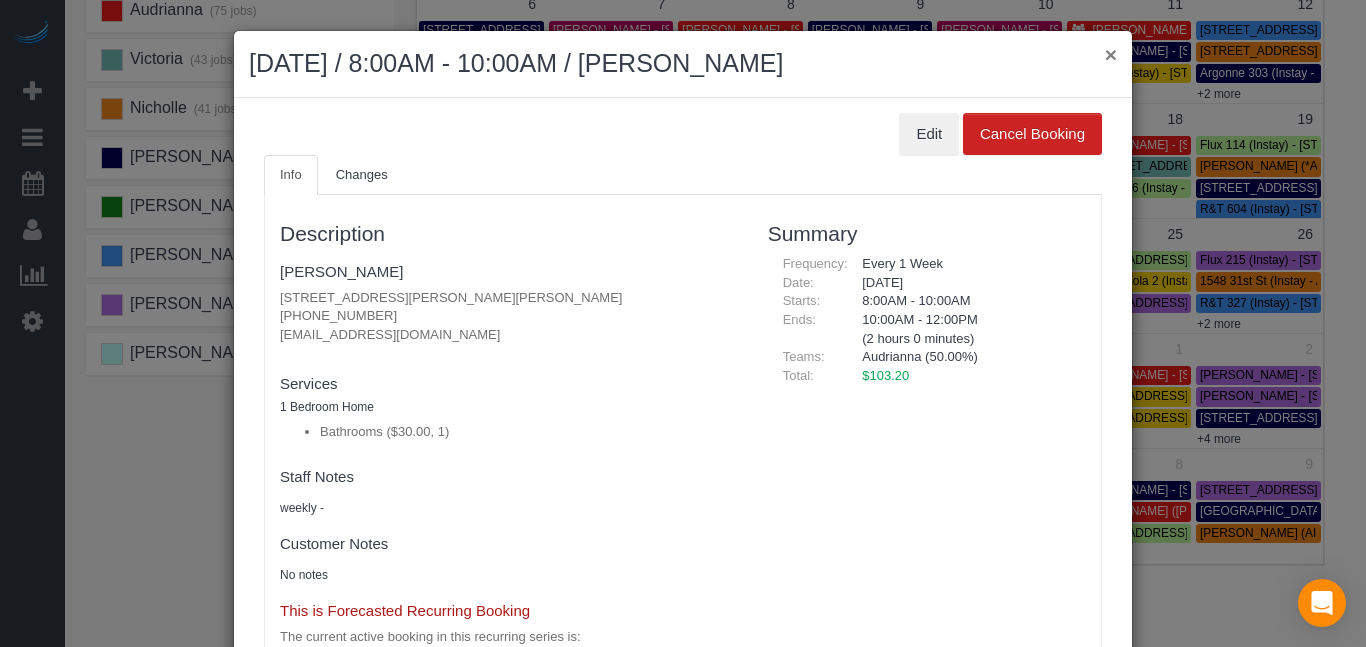 click on "×" at bounding box center (1111, 54) 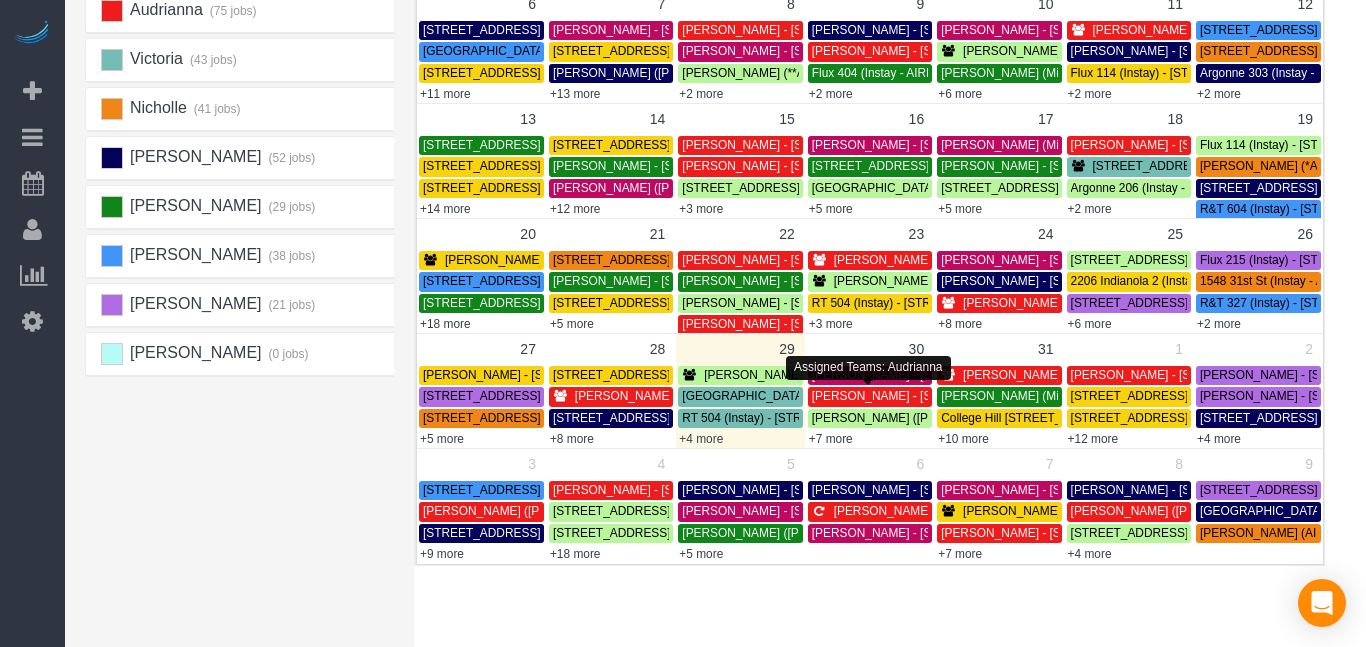 click on "[PERSON_NAME] - [STREET_ADDRESS][PERSON_NAME][PERSON_NAME]" at bounding box center (1023, 396) 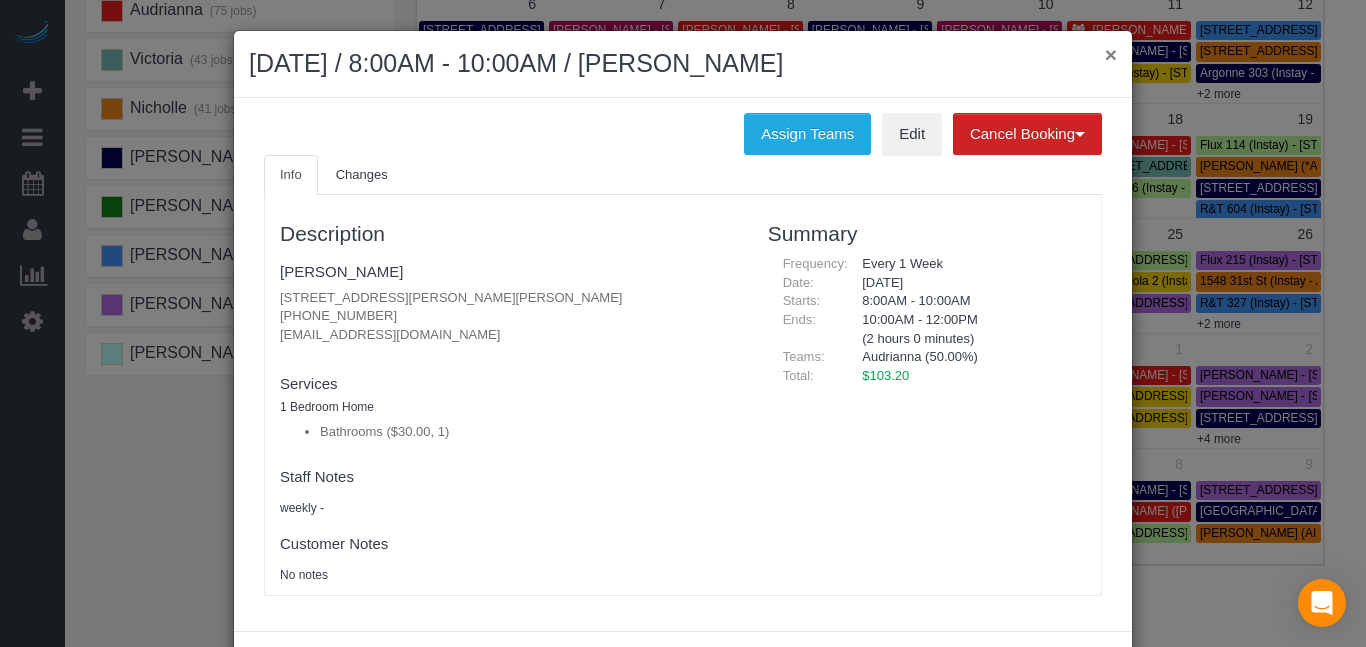 click on "×" at bounding box center (1111, 54) 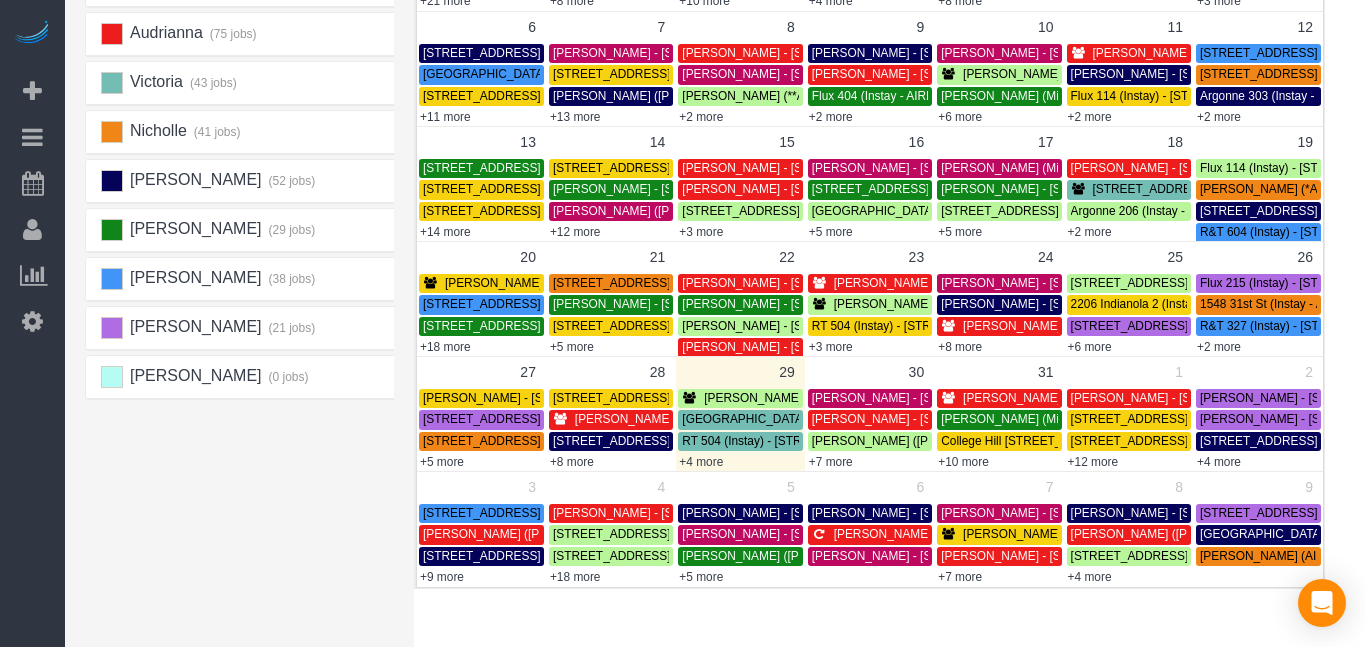 scroll, scrollTop: 445, scrollLeft: 24, axis: both 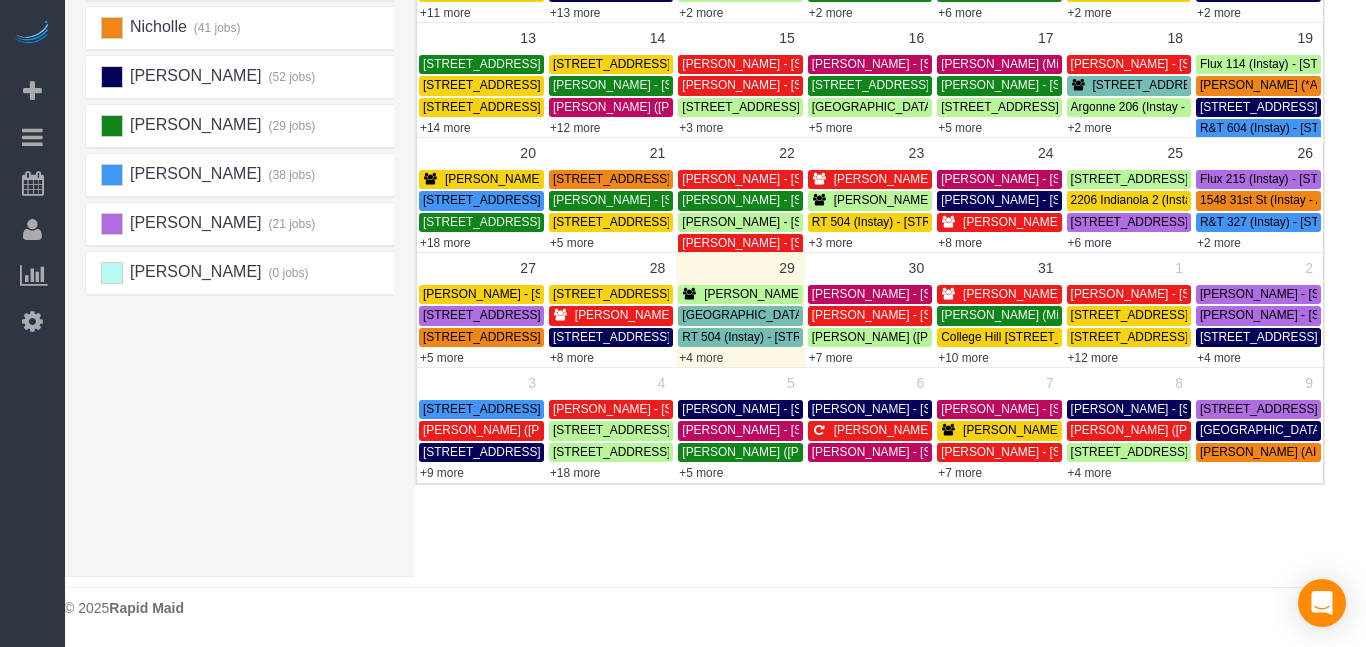 drag, startPoint x: 1365, startPoint y: 241, endPoint x: 1365, endPoint y: 317, distance: 76 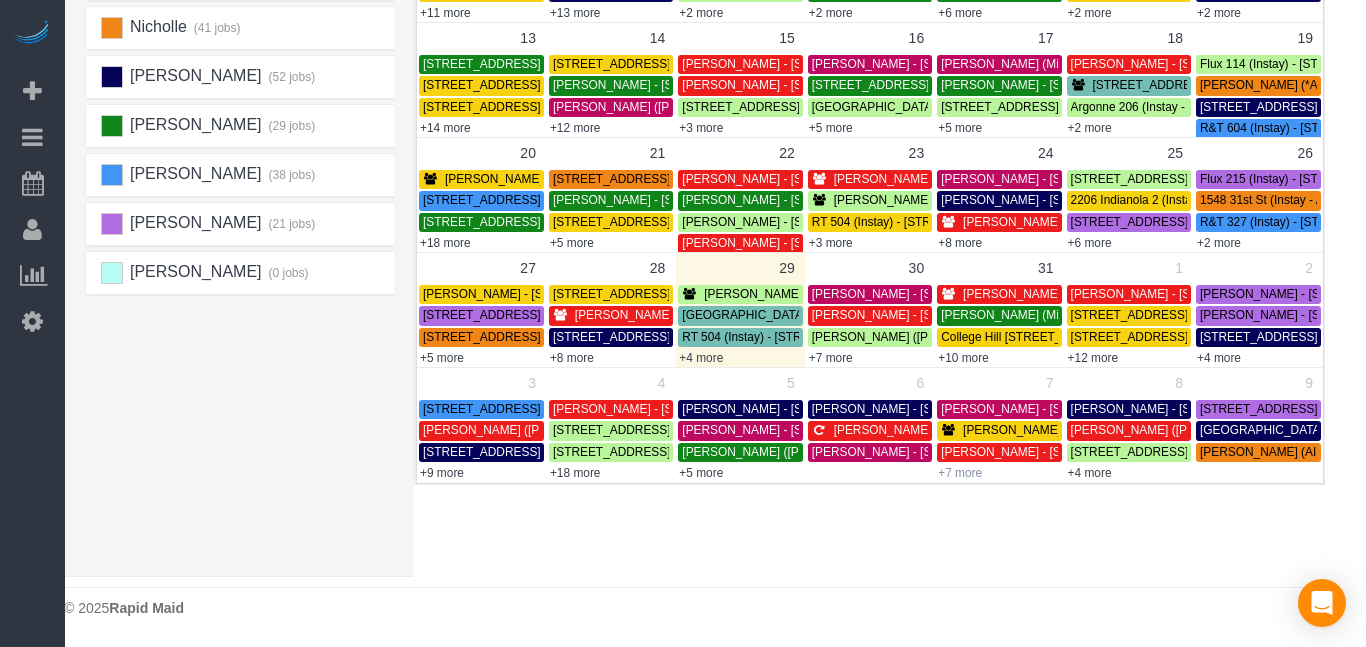 click on "+7 more" at bounding box center (960, 473) 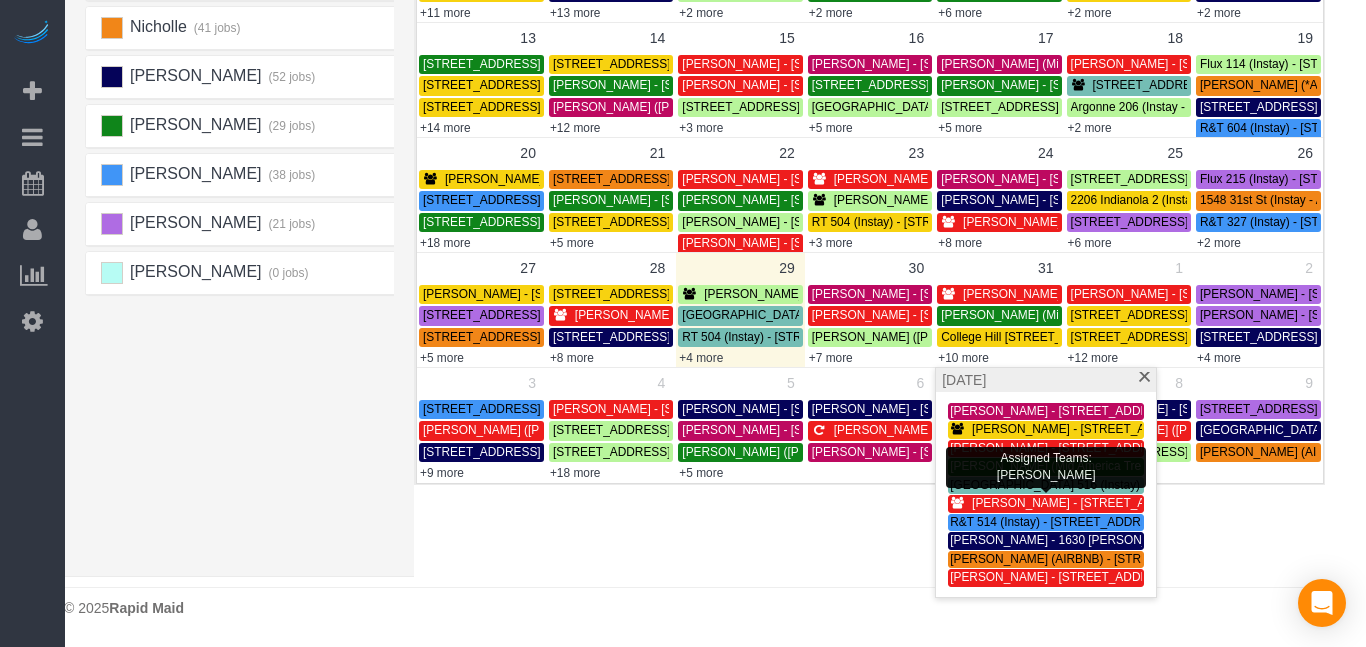 click on "[PERSON_NAME] - [STREET_ADDRESS]" at bounding box center [1085, 503] 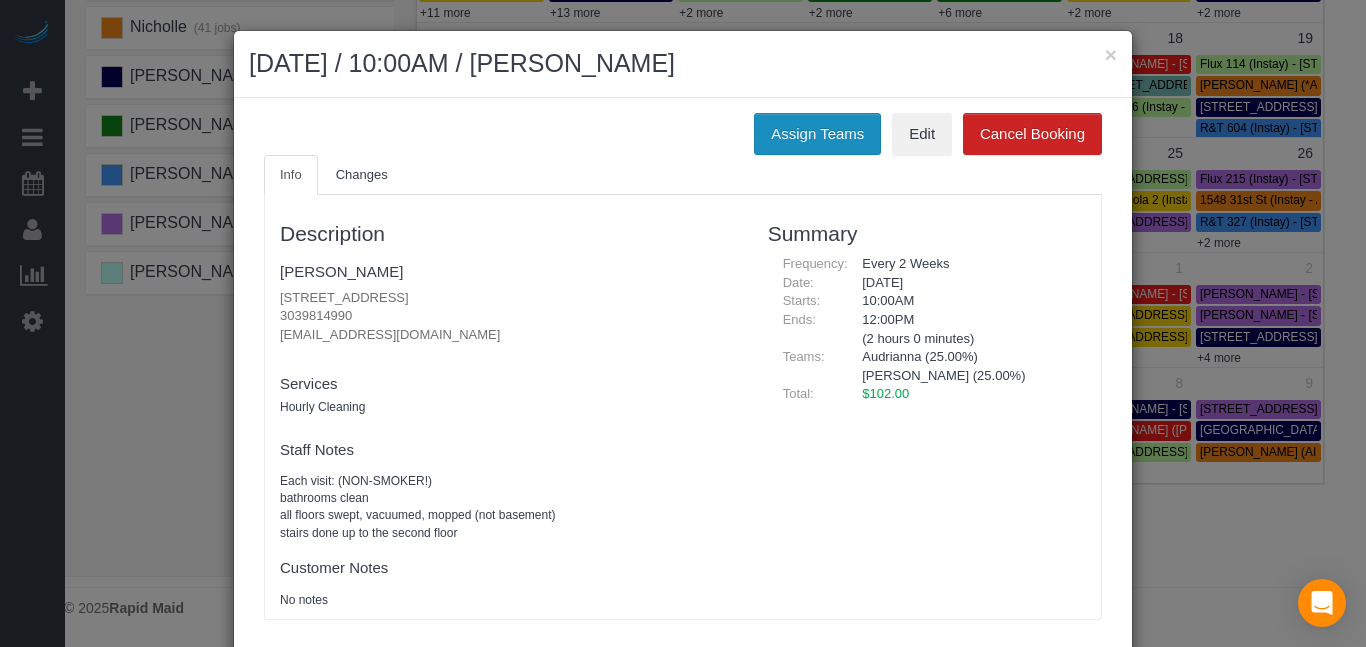 click on "Assign Teams" at bounding box center [817, 134] 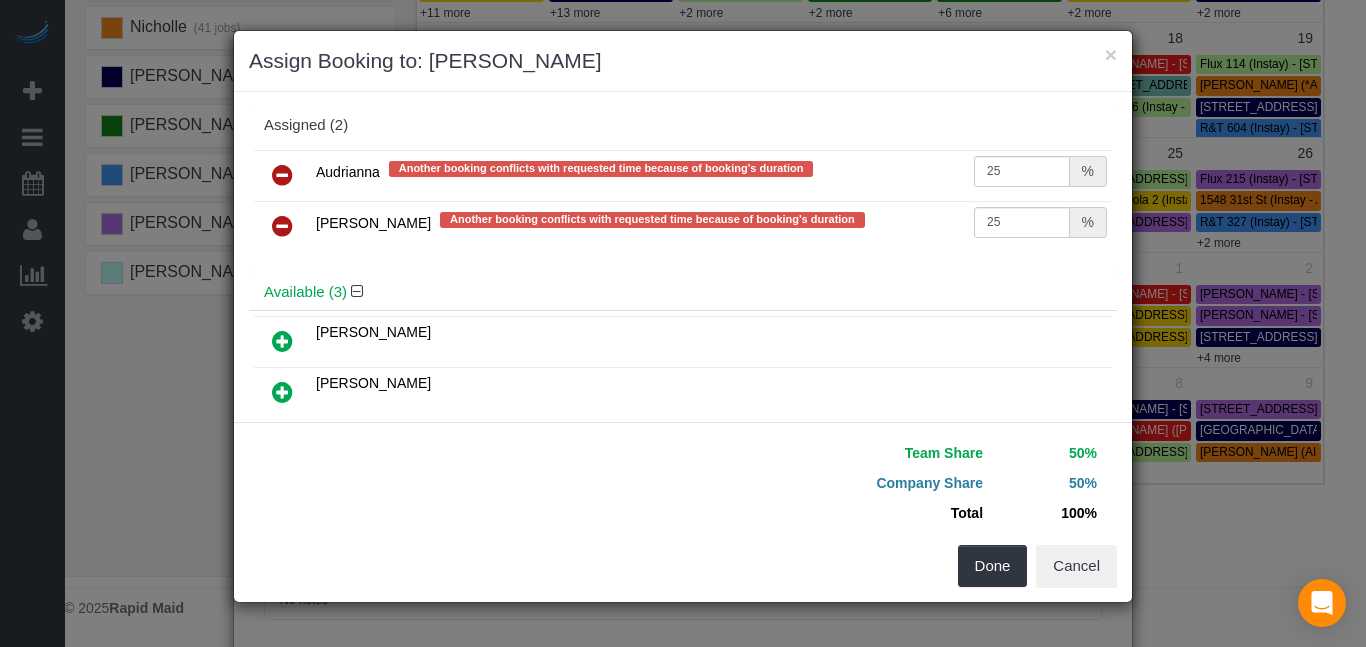 click at bounding box center [282, 175] 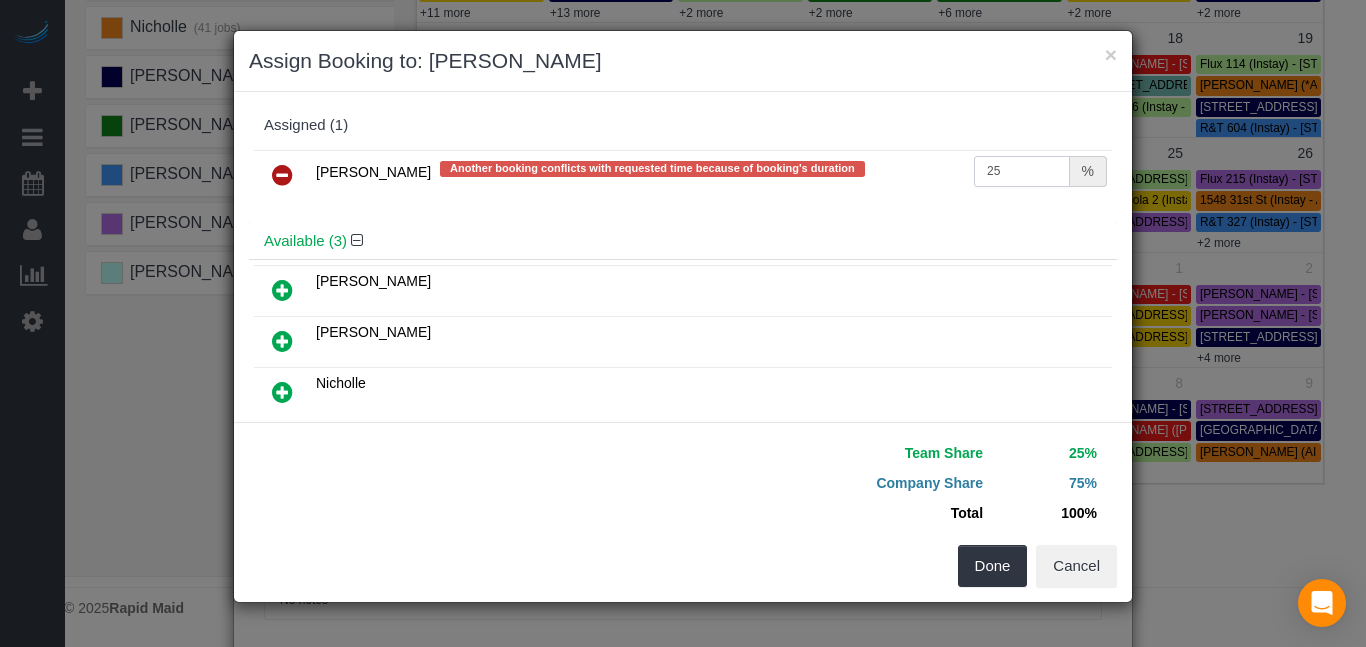 click on "25" at bounding box center (1022, 171) 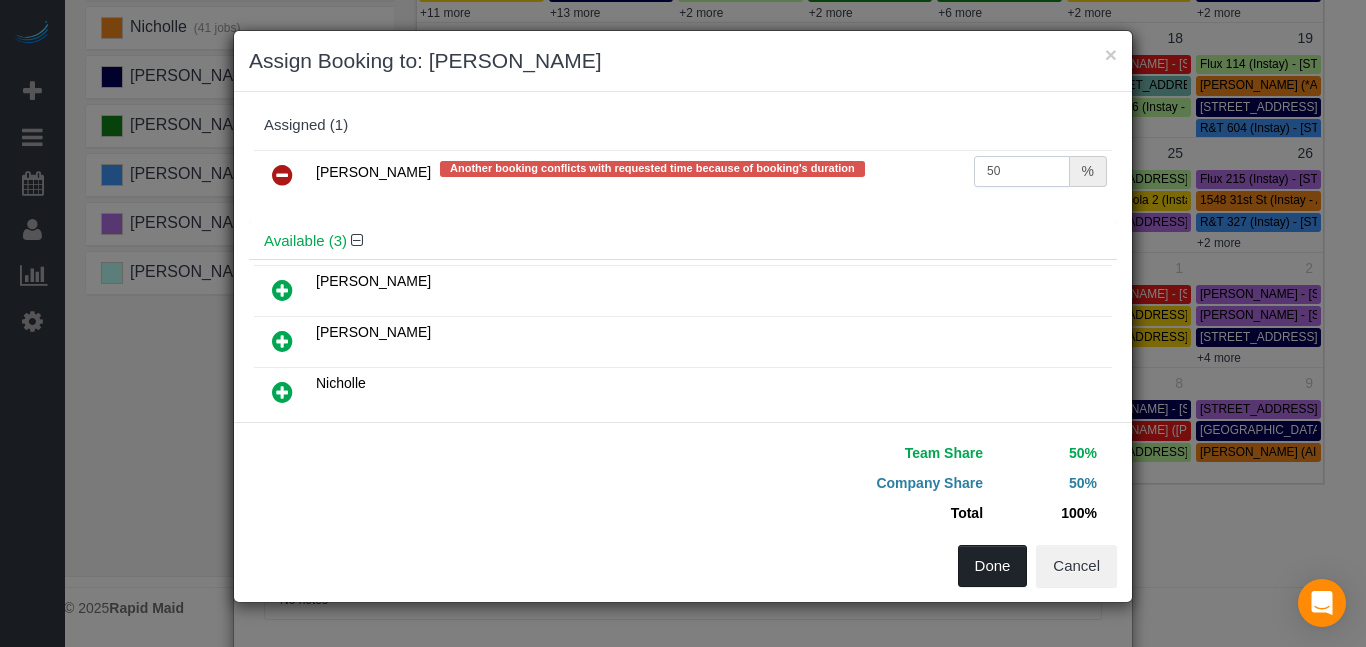 type on "50" 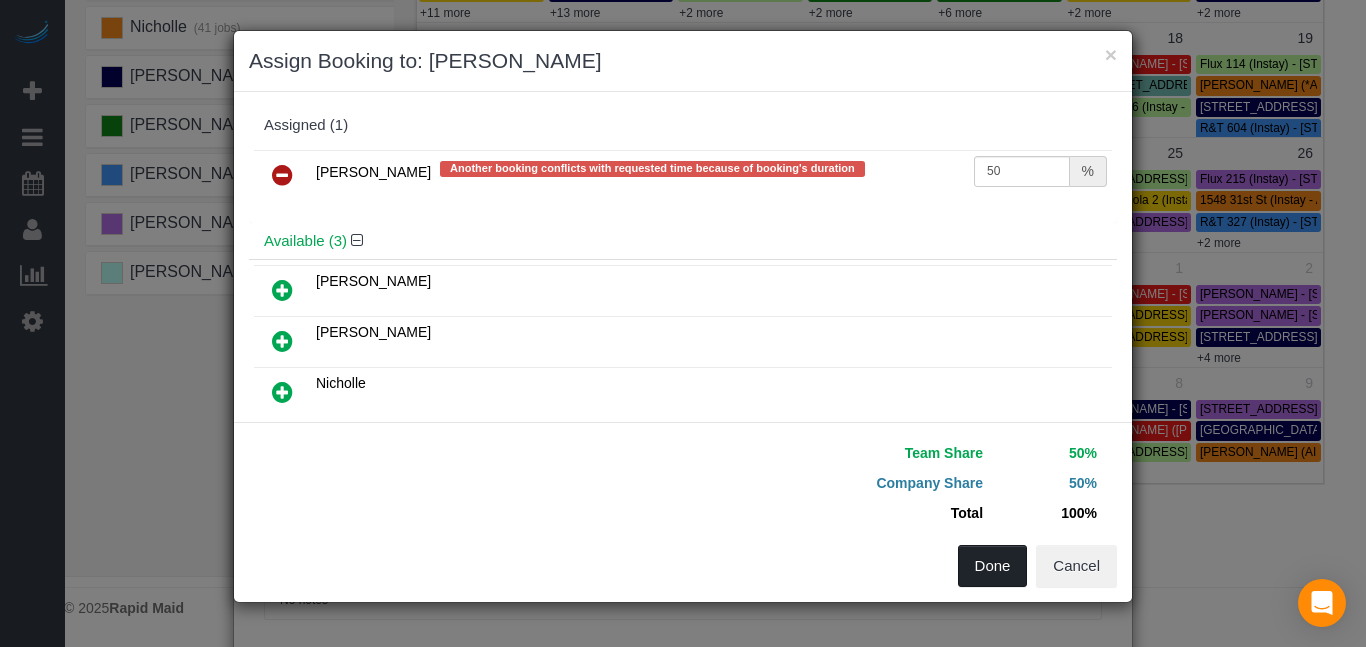 click on "Done" at bounding box center (993, 566) 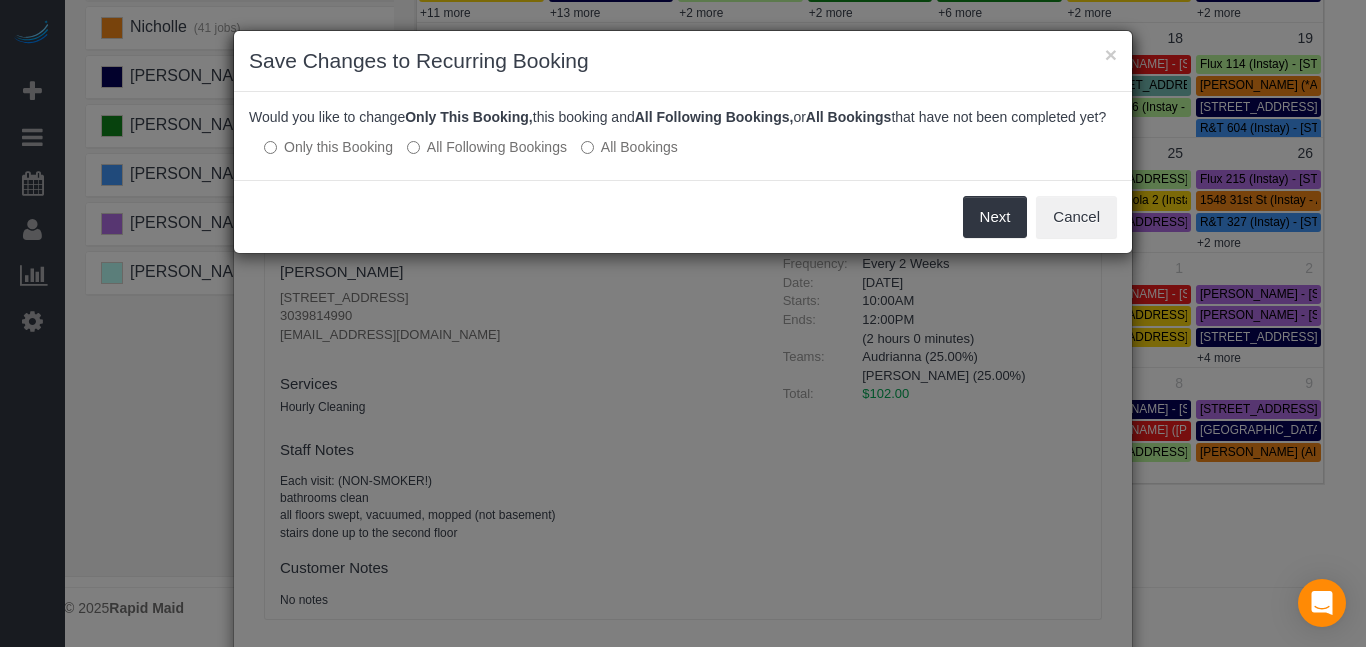 click on "All Following Bookings" at bounding box center (487, 147) 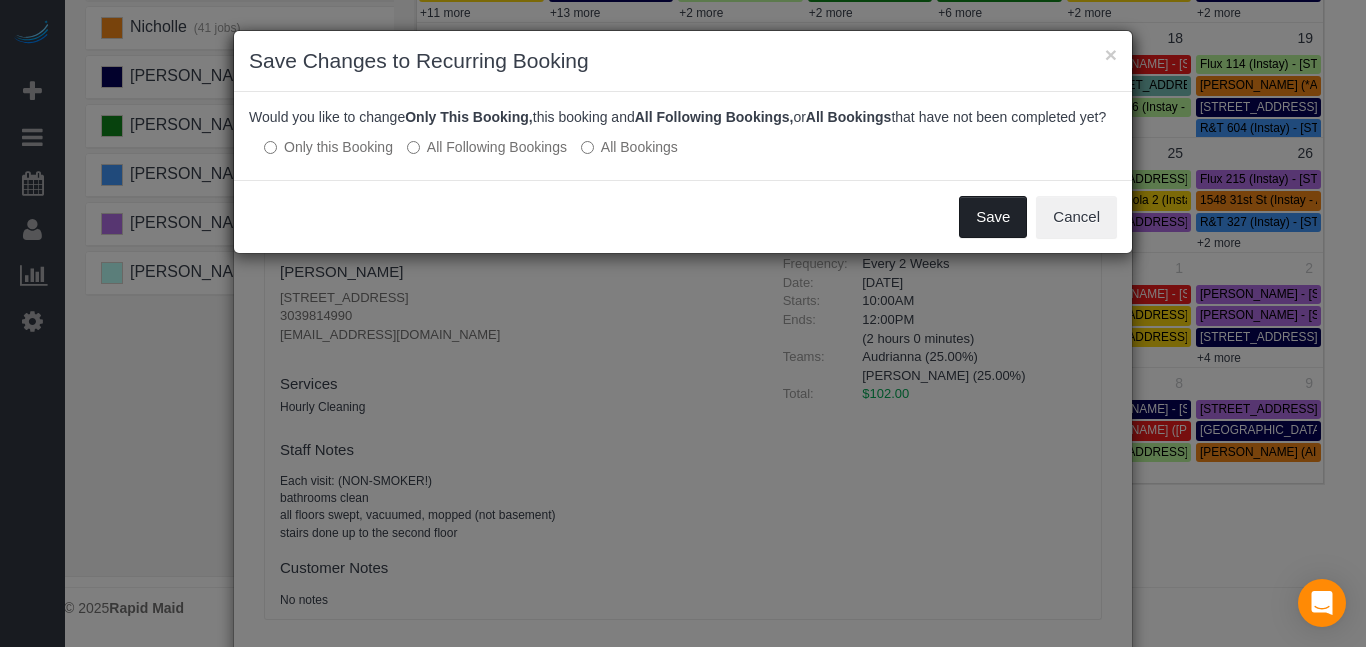 click on "Save" at bounding box center (993, 217) 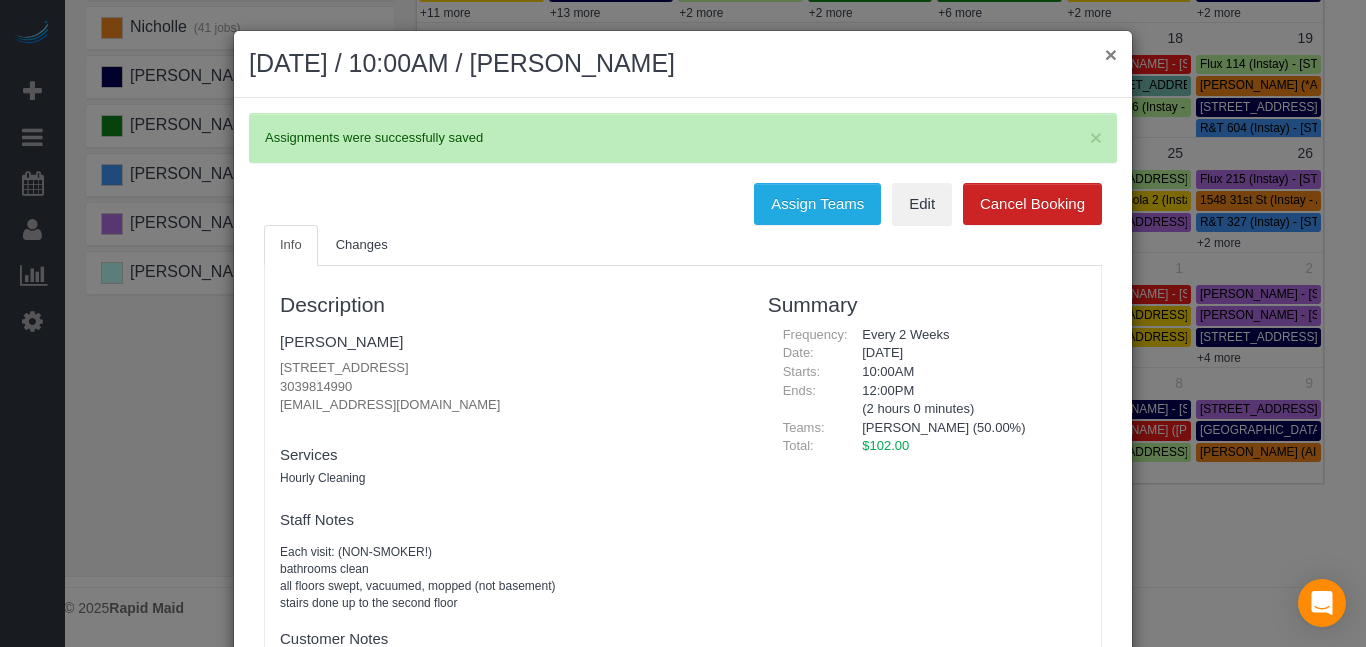 click on "×" at bounding box center [1111, 54] 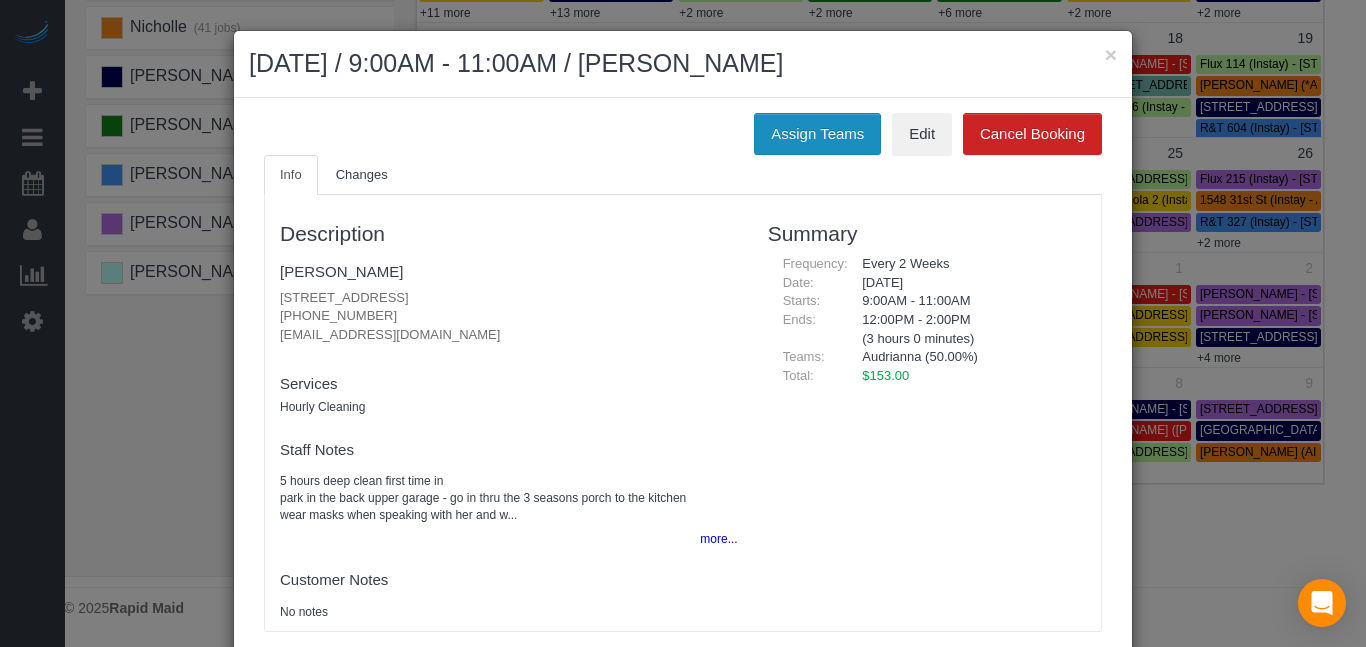 click on "Assign Teams" at bounding box center (817, 134) 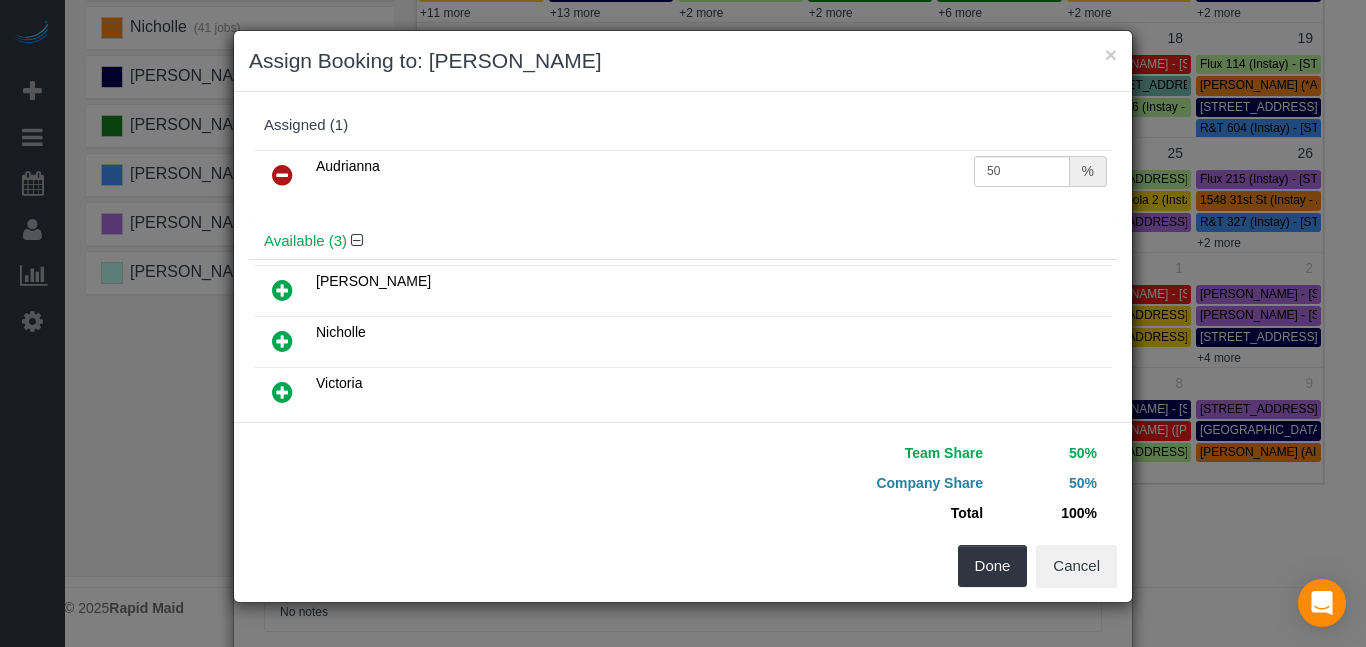 click at bounding box center (282, 392) 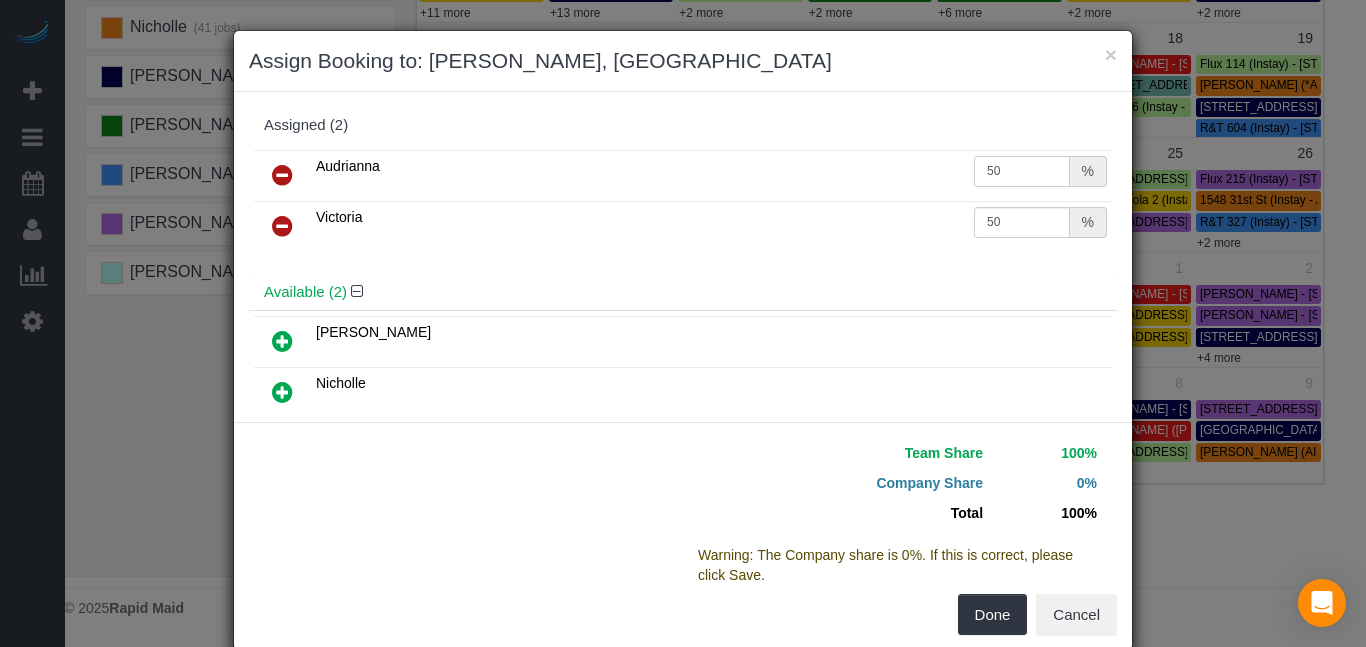 click on "50" at bounding box center [1022, 171] 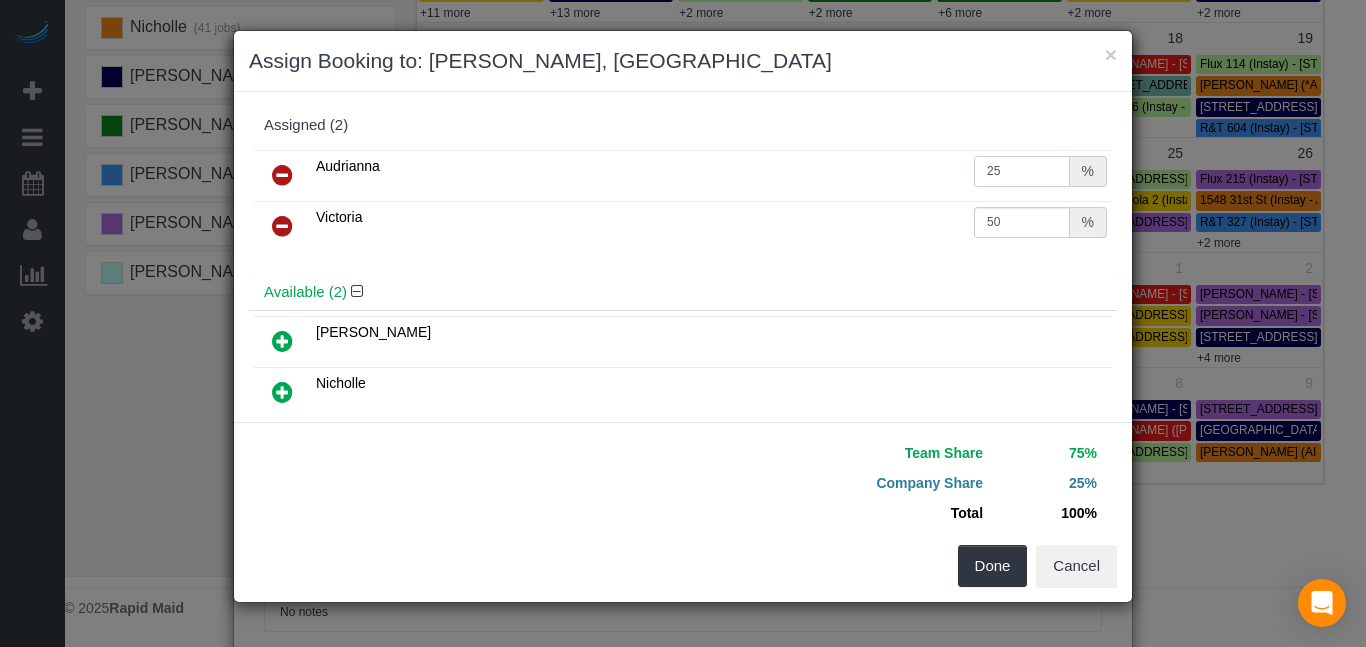 type on "25" 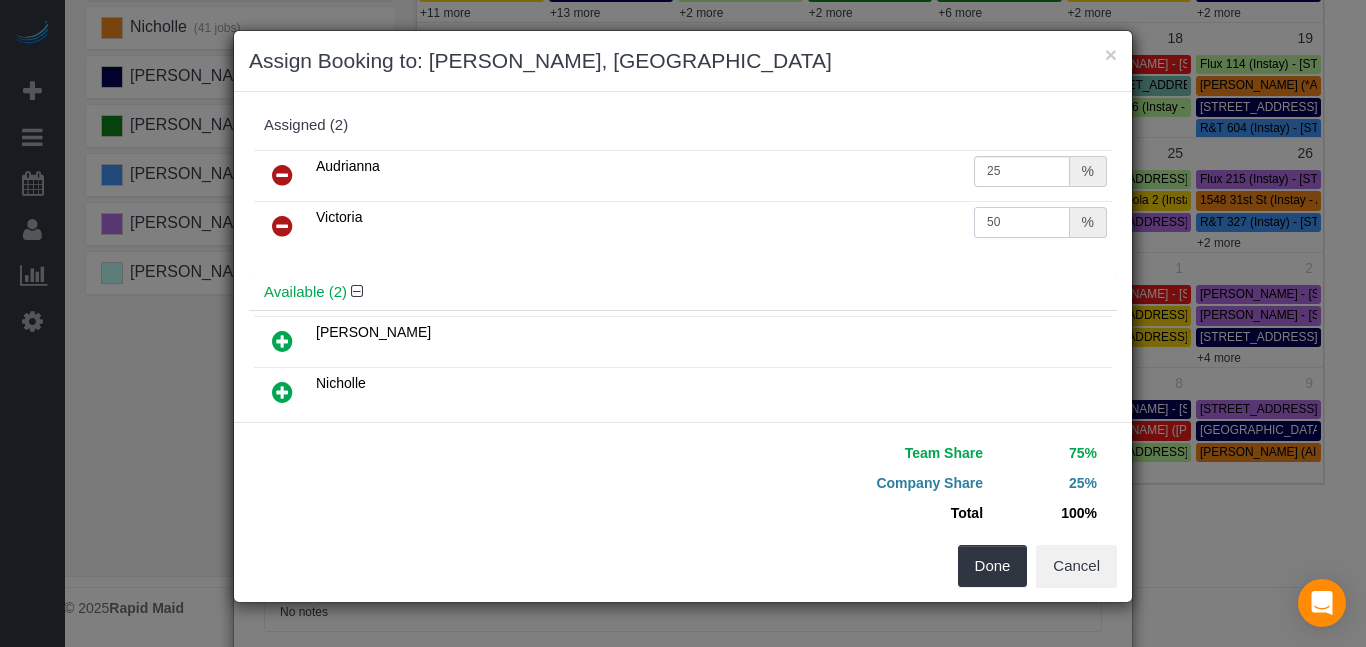 click on "50" at bounding box center [1022, 222] 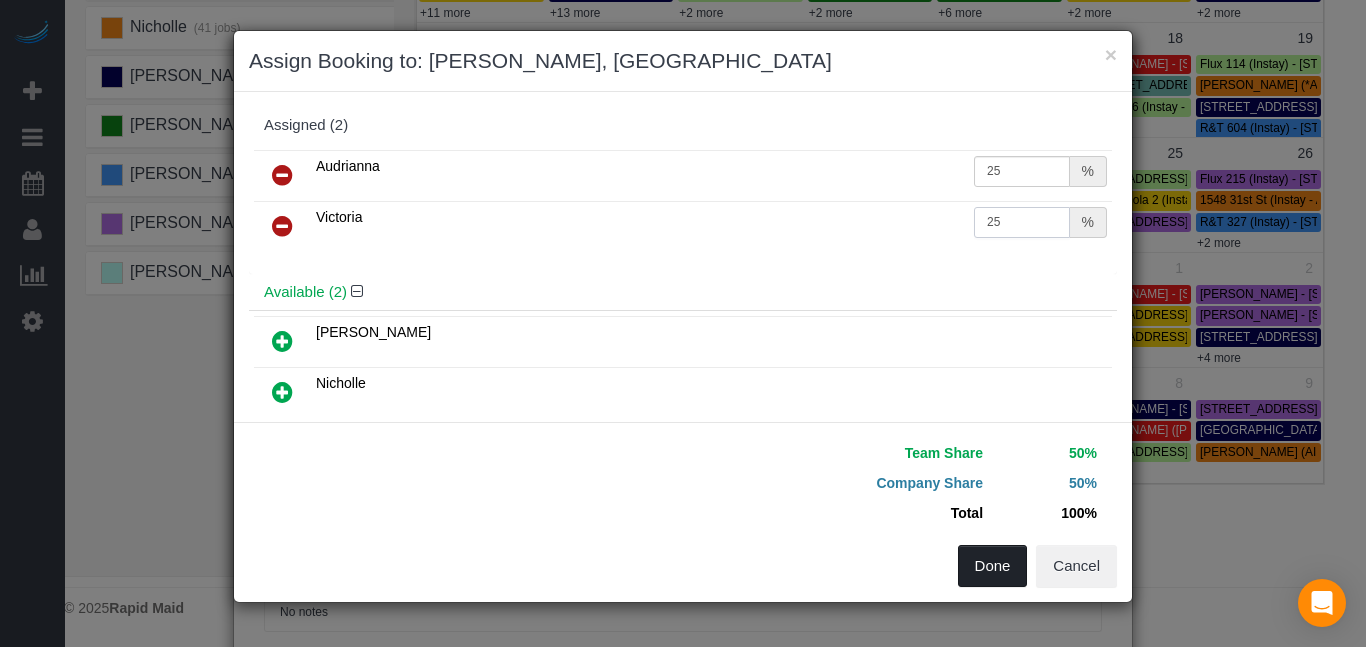 type on "25" 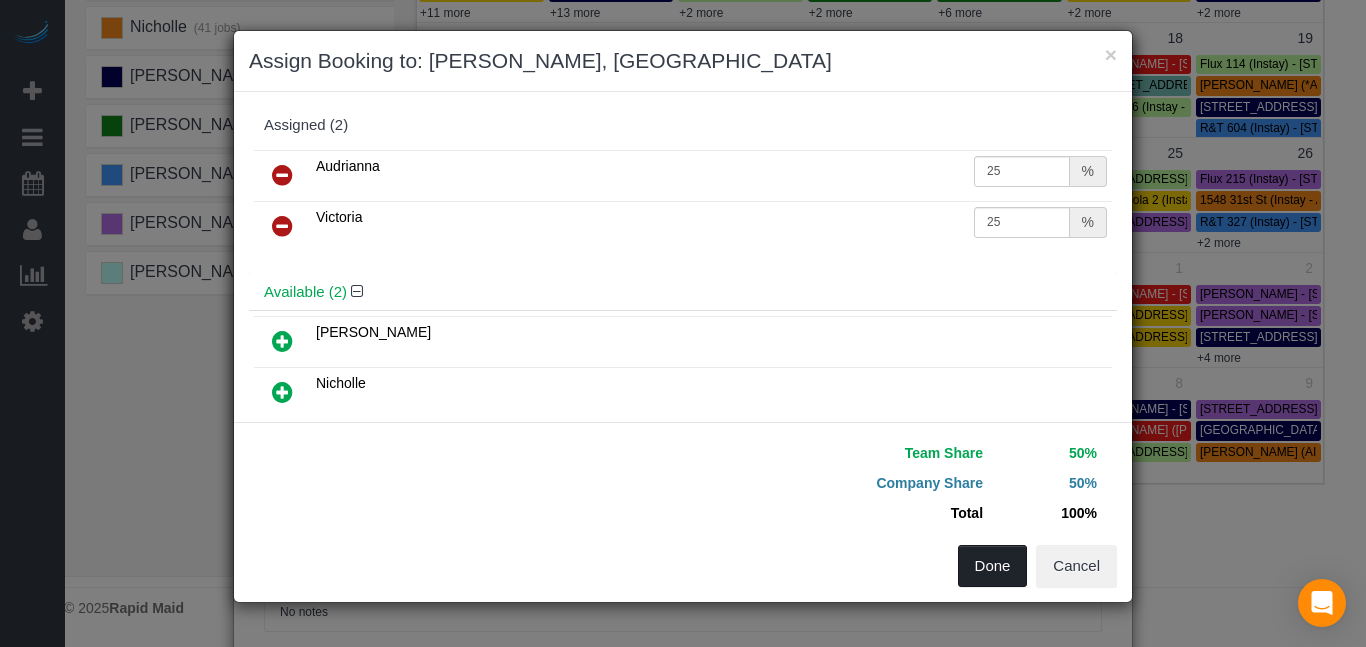 click on "Done" at bounding box center [993, 566] 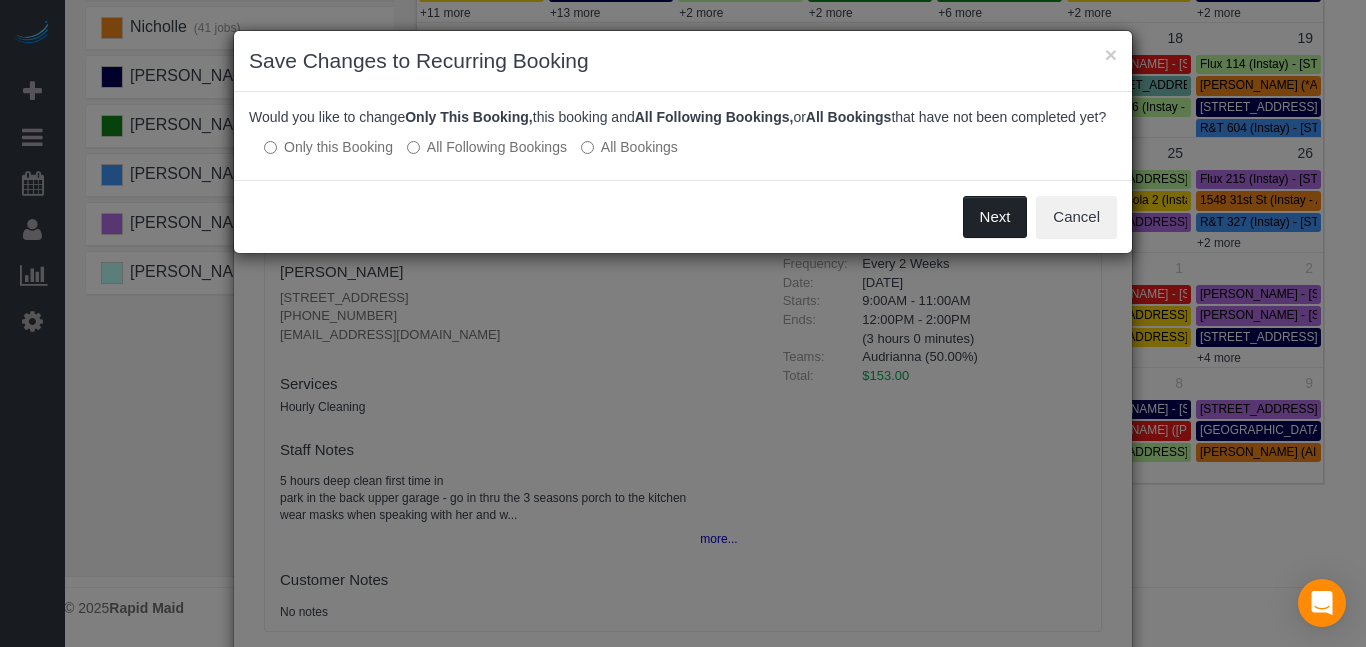 click on "Next" at bounding box center [995, 217] 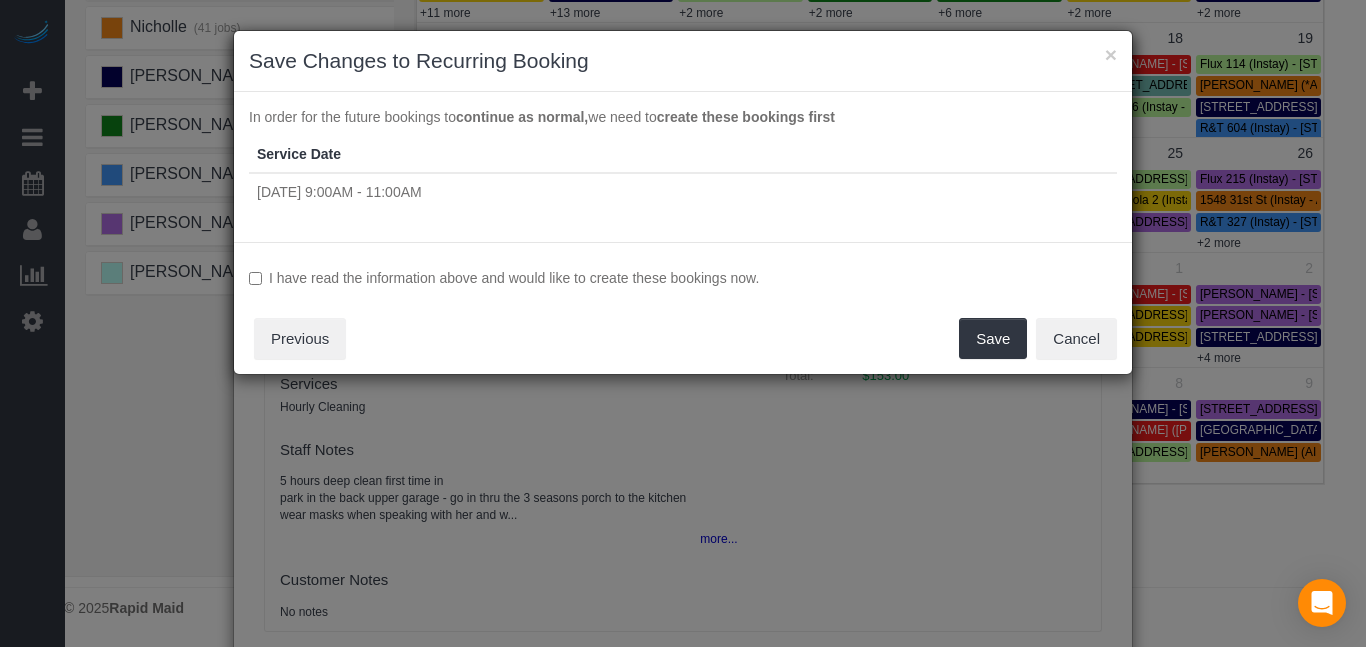 click on "I have read the information above and would like to create these bookings now." at bounding box center (683, 278) 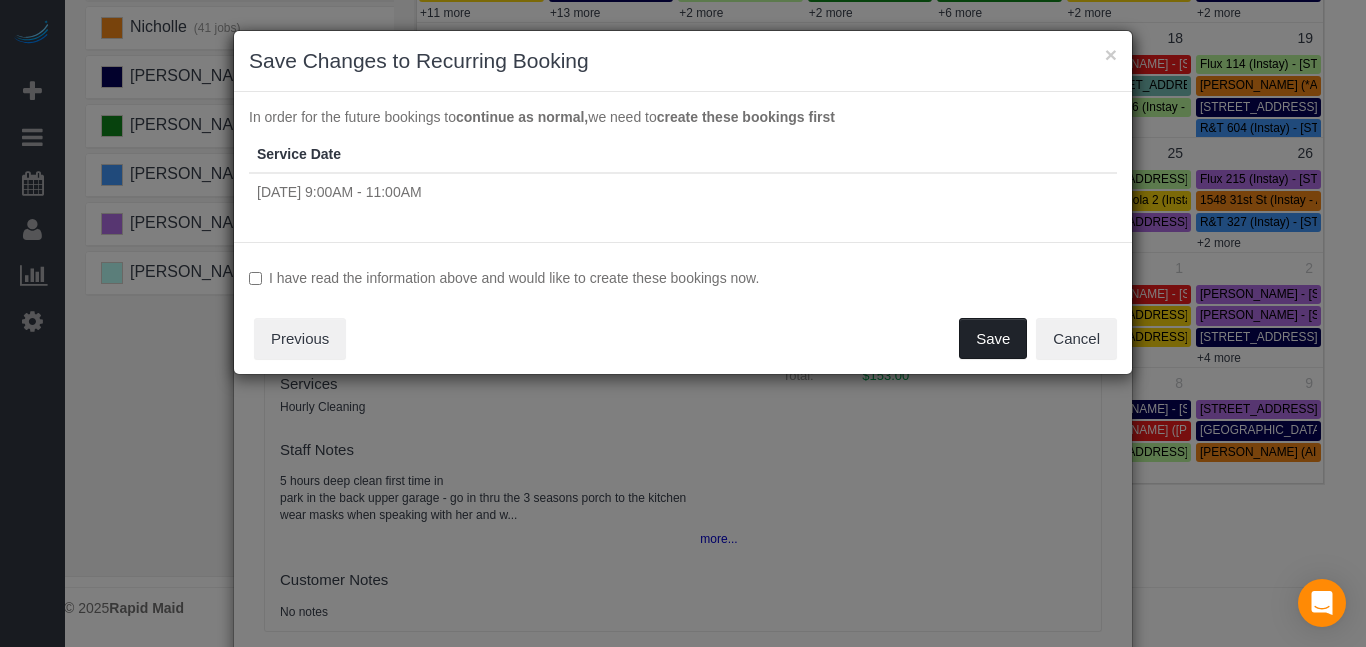 click on "Save" at bounding box center (993, 339) 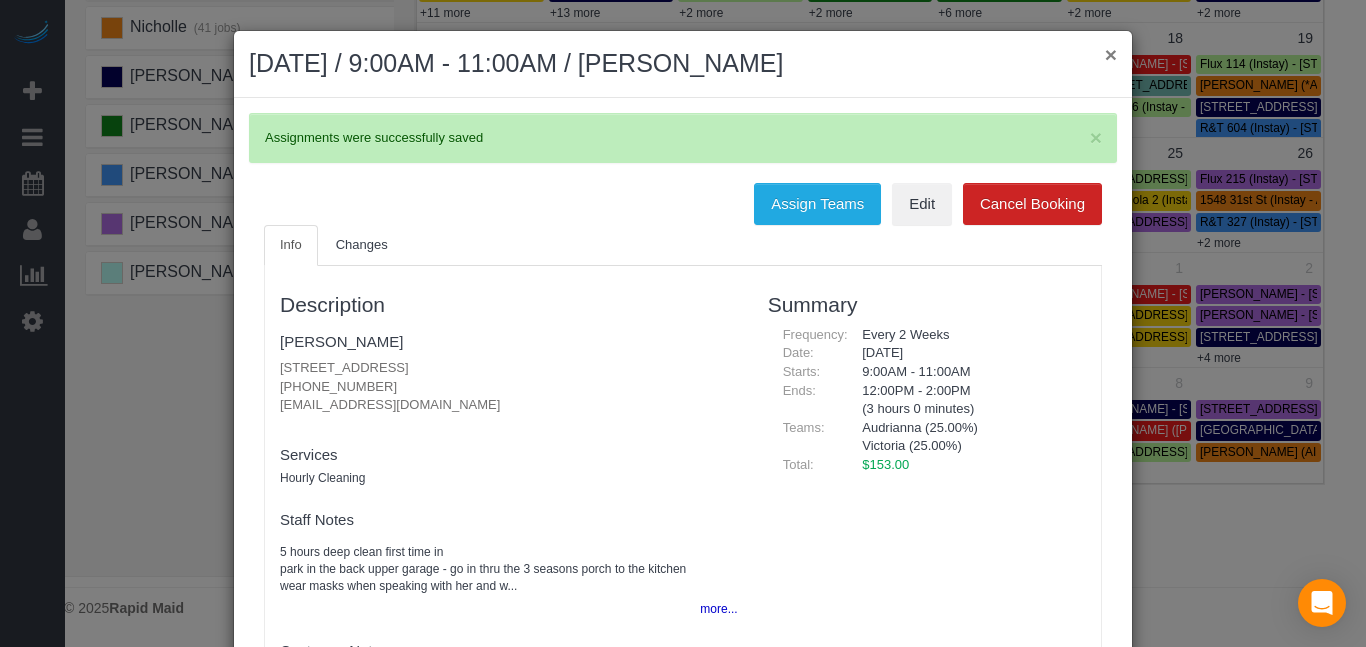 click on "×" at bounding box center [1111, 54] 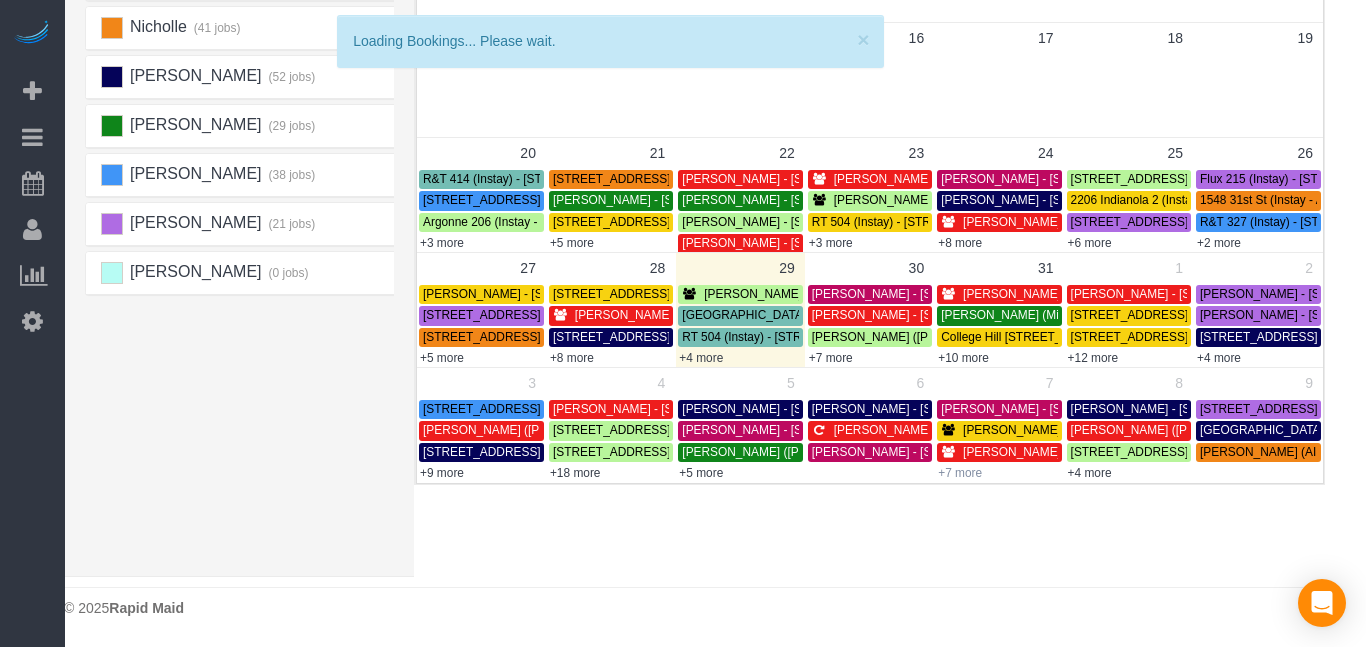 click on "+7 more" at bounding box center (960, 473) 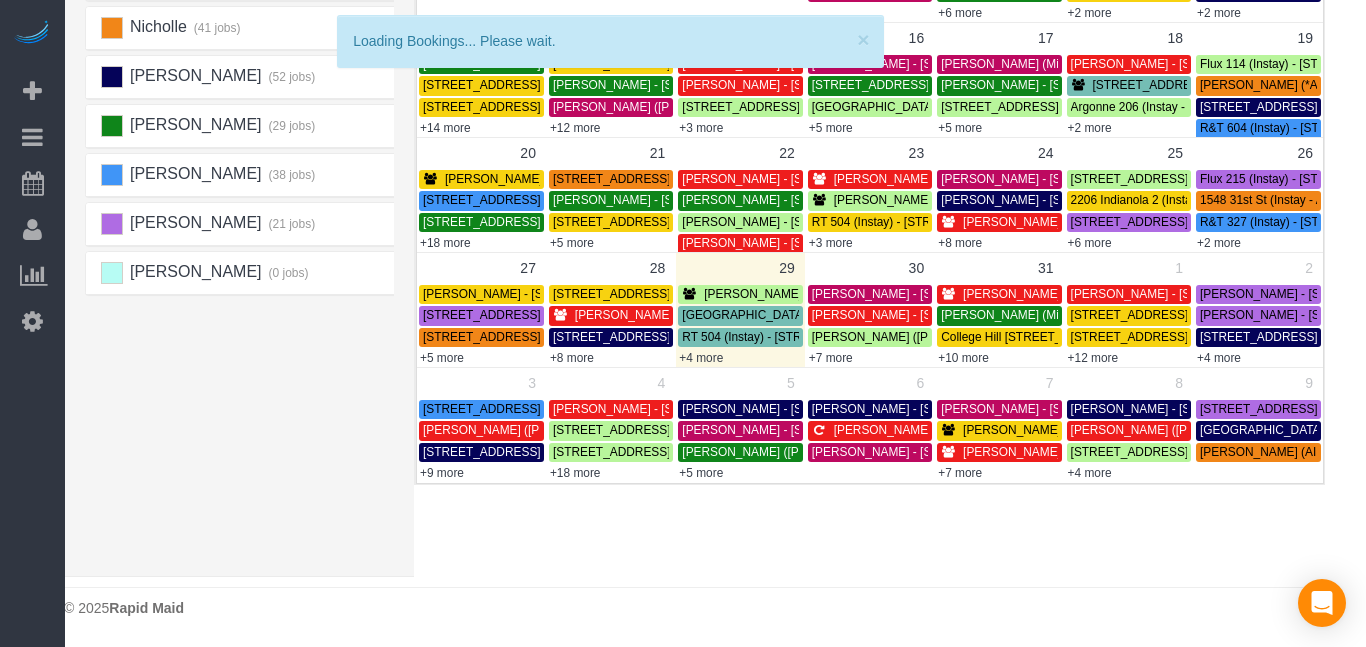 click on "× Loading Bookings... Please wait.
Schedule Bookings
Beta
Help
Help Docs
Take a Tour
Contact Support
[PERSON_NAME]
My Account
Change Password
Email Preferences
Community
Log Out
All Bookings (395)
All Bookings" at bounding box center [694, 101] 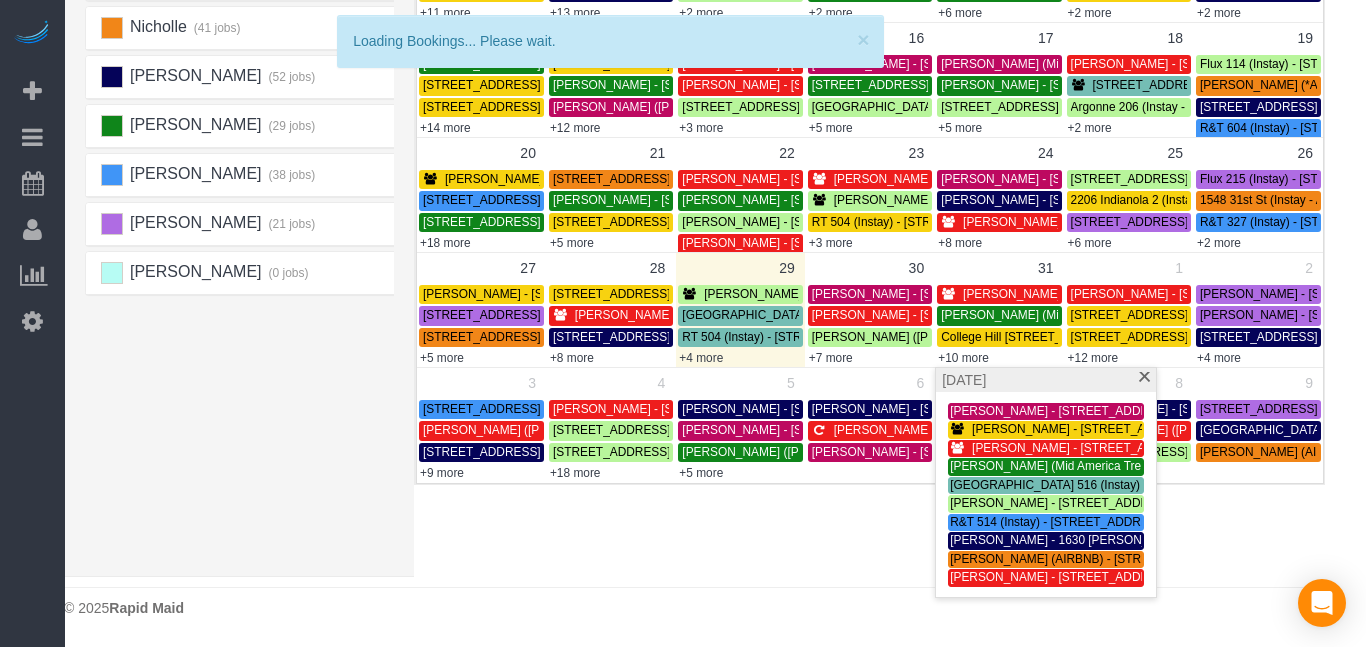 click on "× Loading Bookings... Please wait.
Schedule Bookings
Beta
Help
Help Docs
Take a Tour
Contact Support
[PERSON_NAME]
My Account
Change Password
Email Preferences
Community
Log Out
All Bookings (395)
All Bookings" at bounding box center (694, 101) 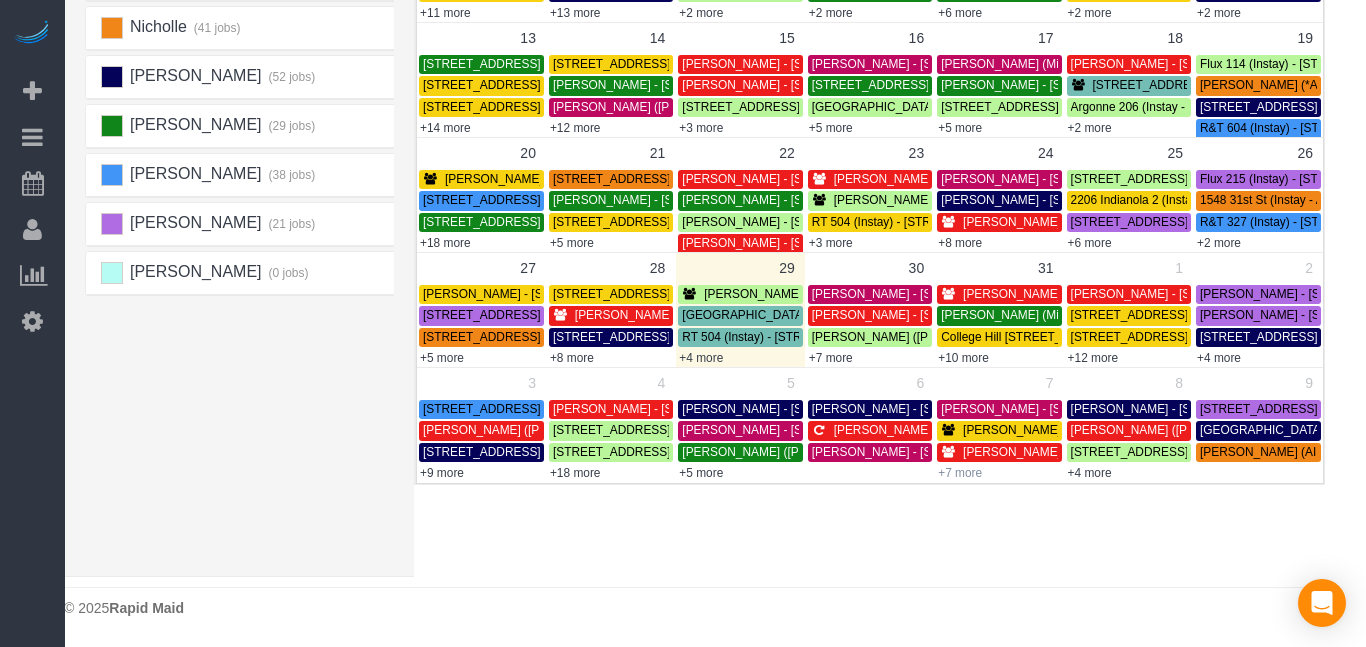 click on "+7 more" at bounding box center (960, 473) 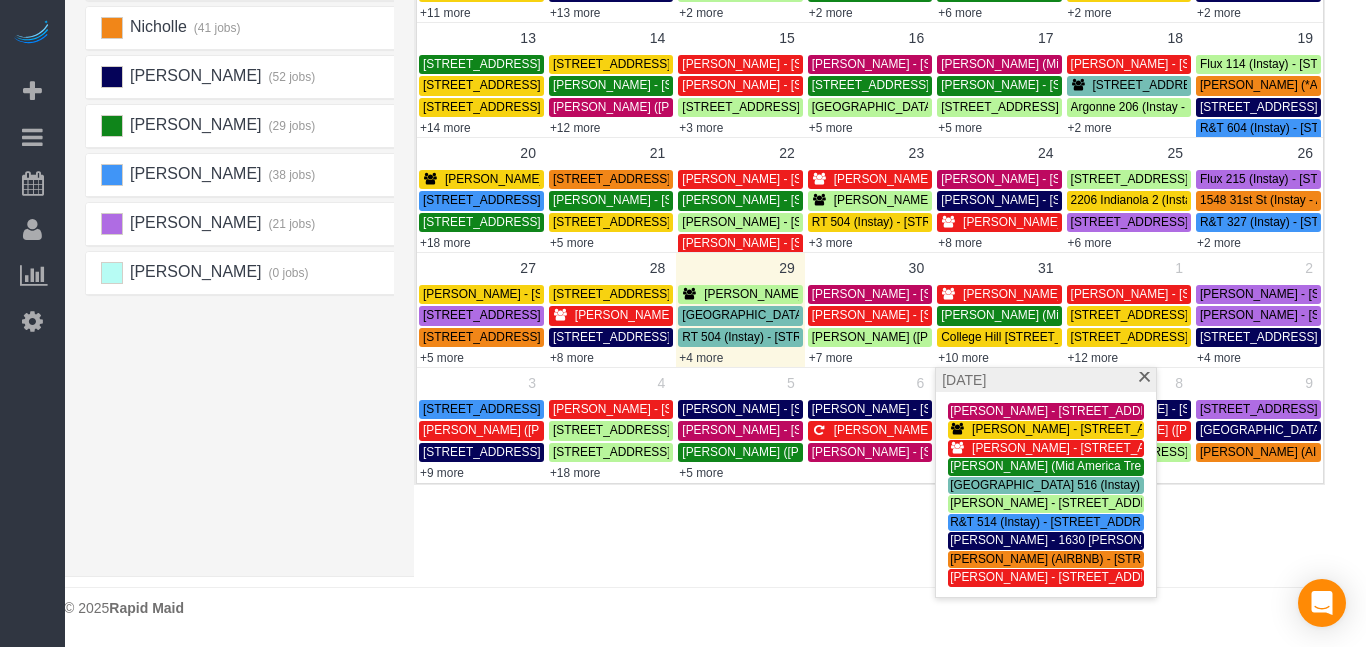 click on "[PERSON_NAME] - [STREET_ADDRESS]" at bounding box center [1063, 577] 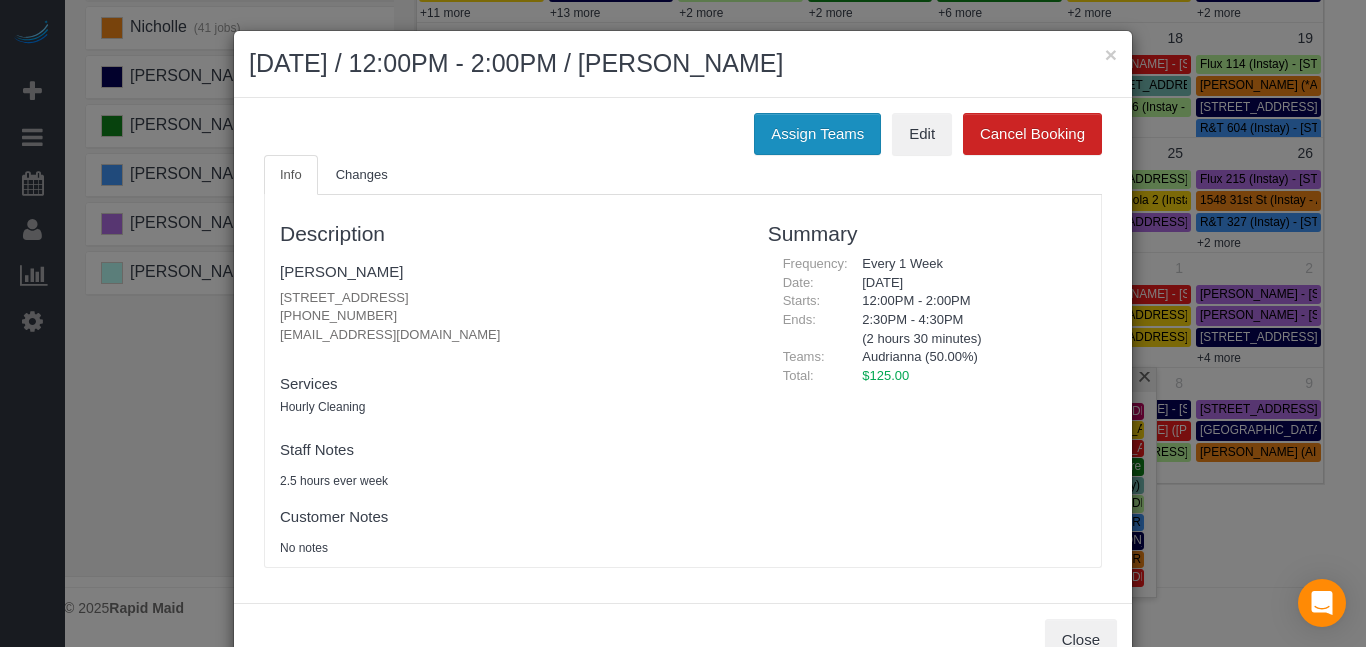 click on "Assign Teams" at bounding box center [817, 134] 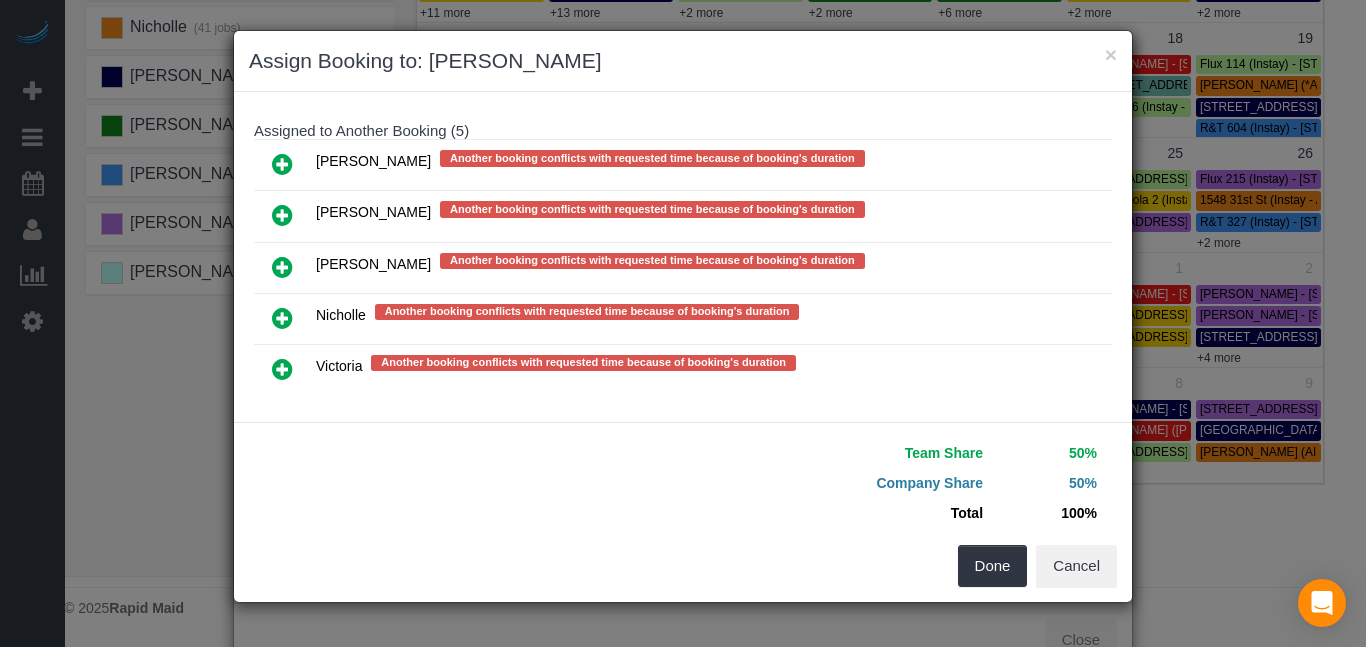 scroll, scrollTop: 523, scrollLeft: 0, axis: vertical 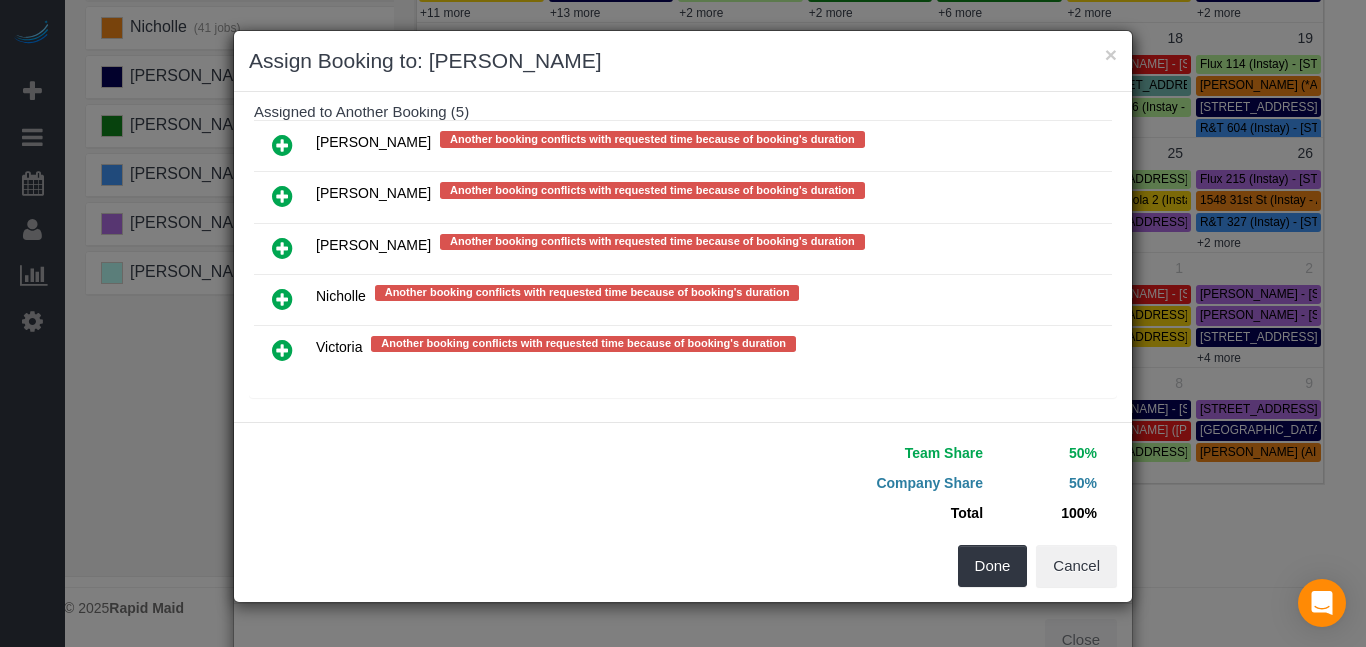 click at bounding box center (282, 350) 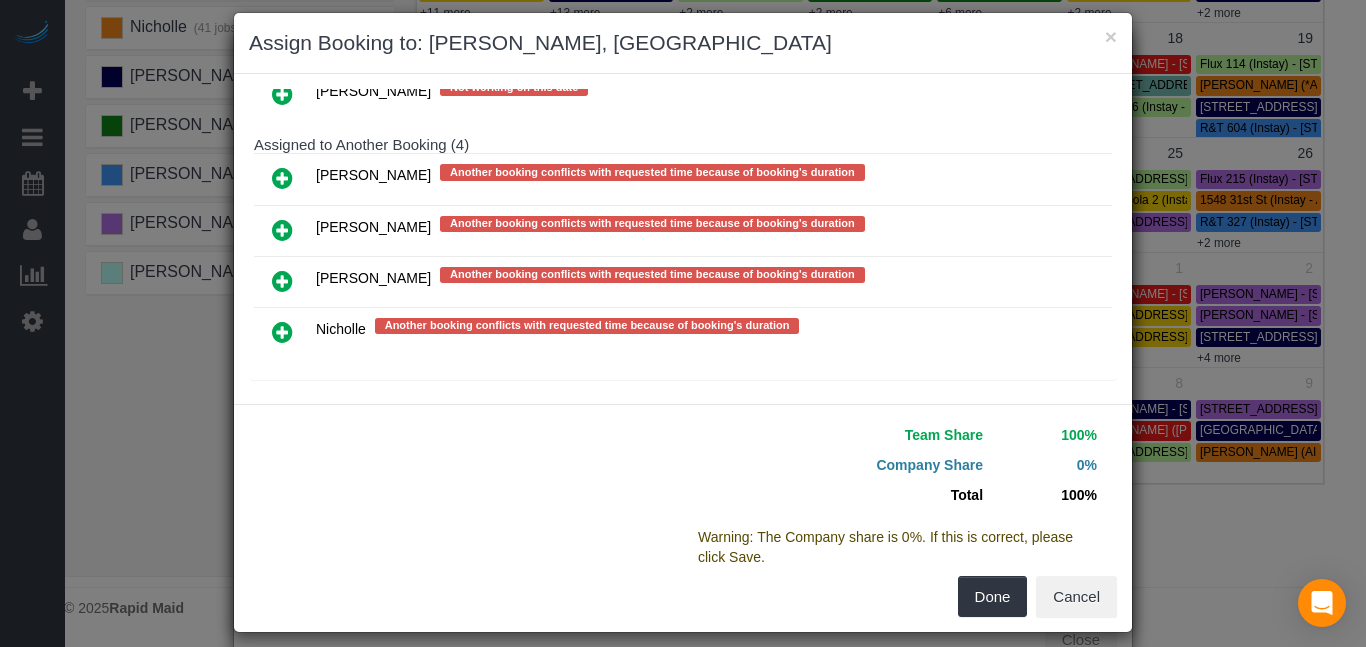 scroll, scrollTop: 22, scrollLeft: 0, axis: vertical 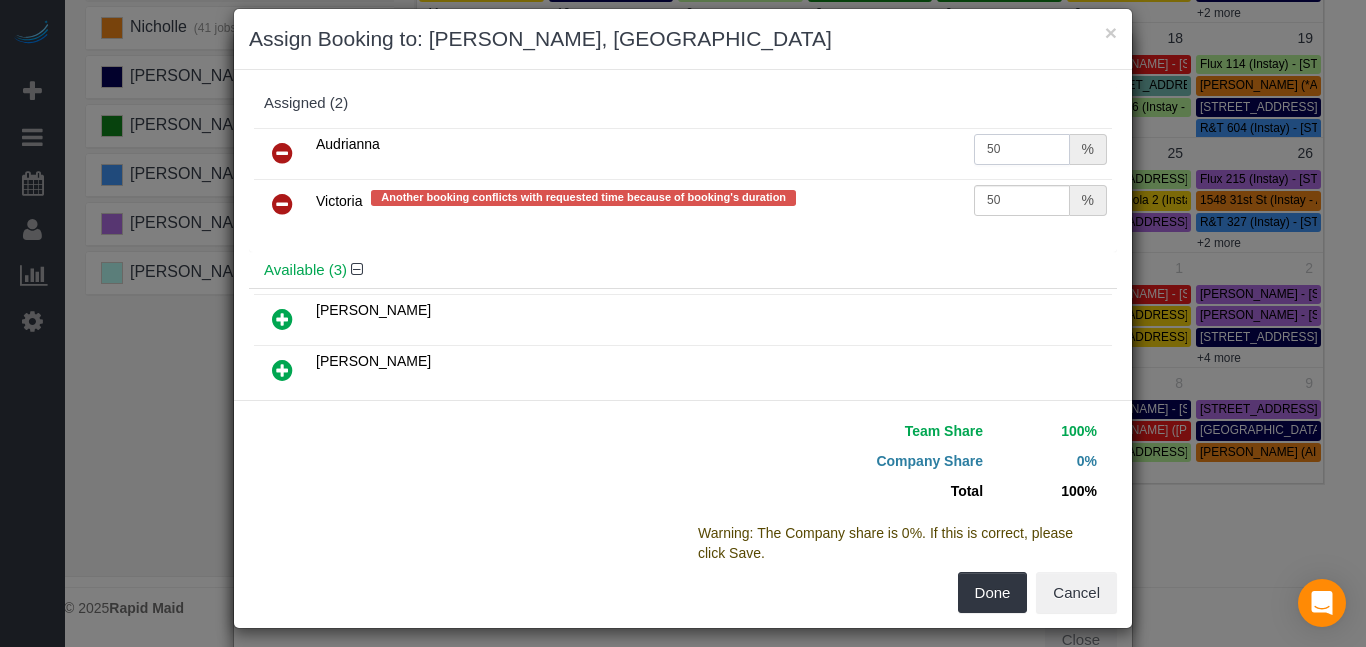click on "50" at bounding box center (1022, 149) 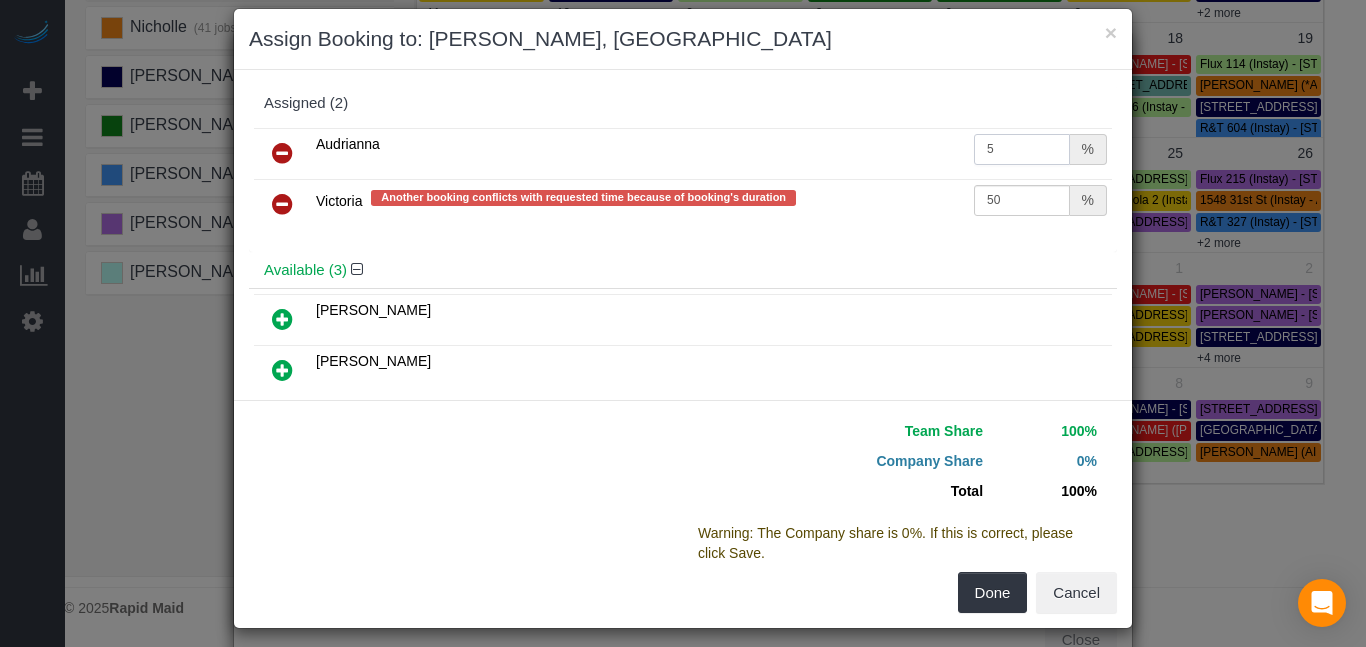 scroll, scrollTop: 0, scrollLeft: 0, axis: both 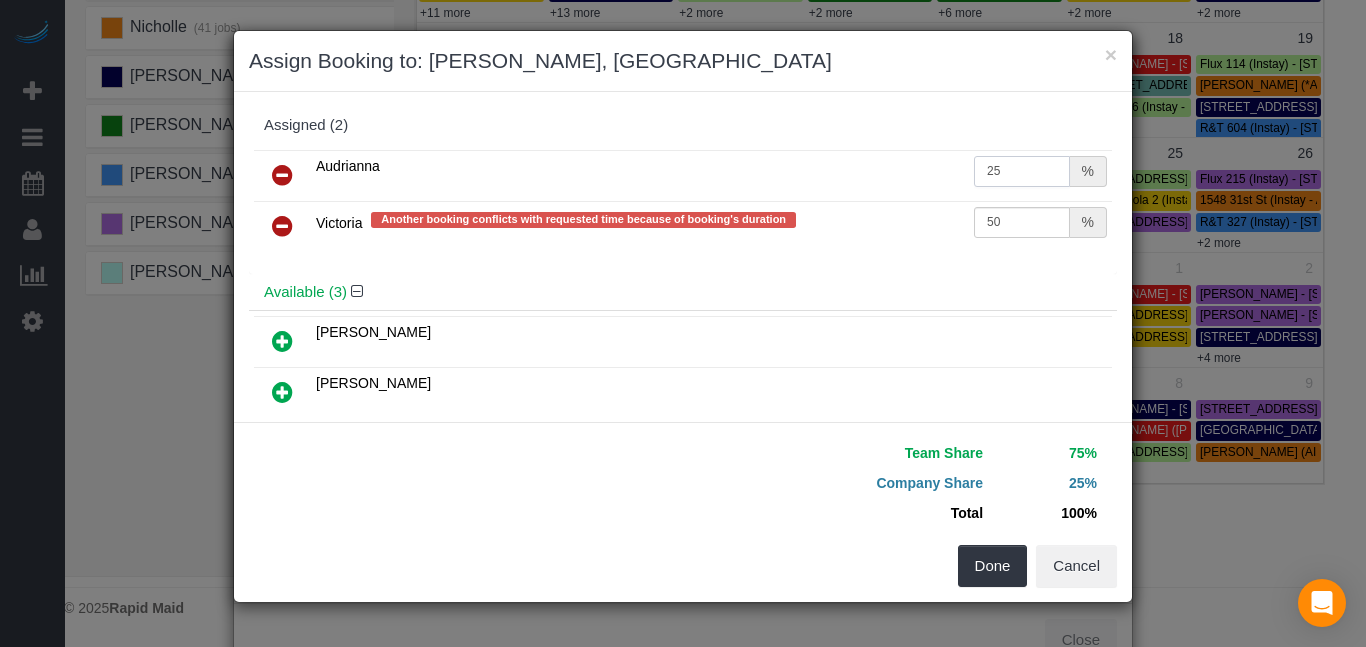 type on "25" 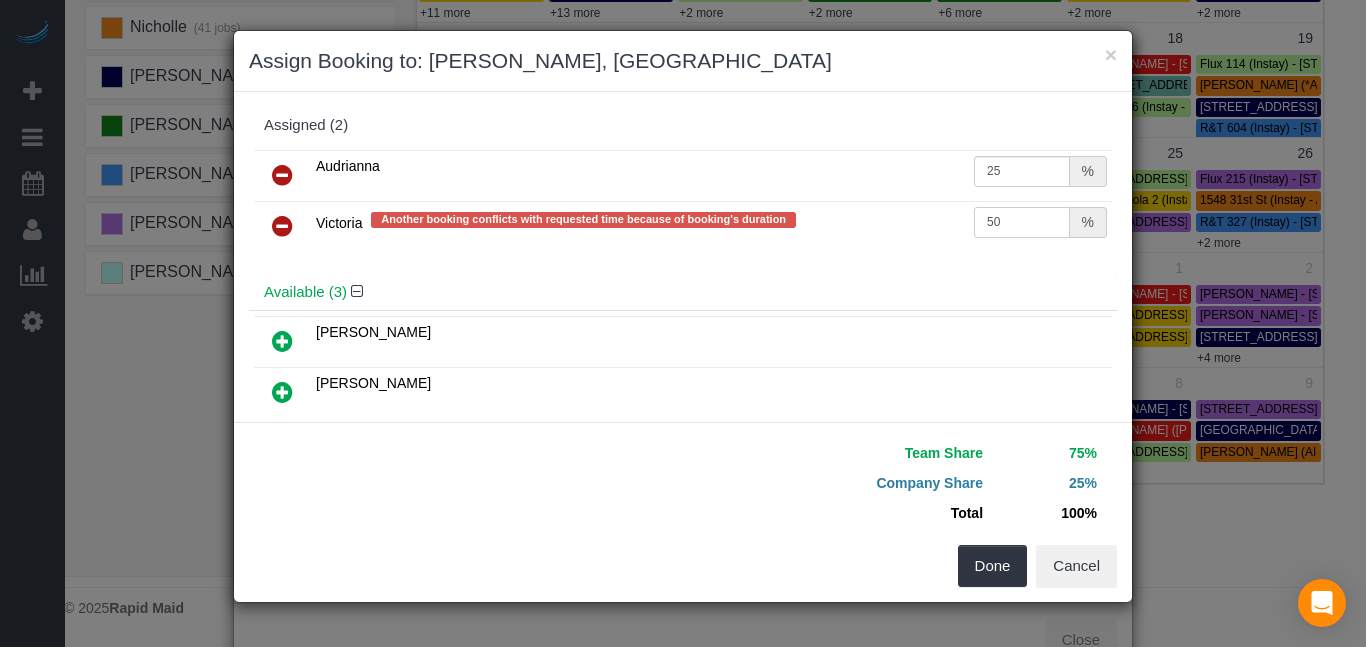 click on "50" at bounding box center [1022, 222] 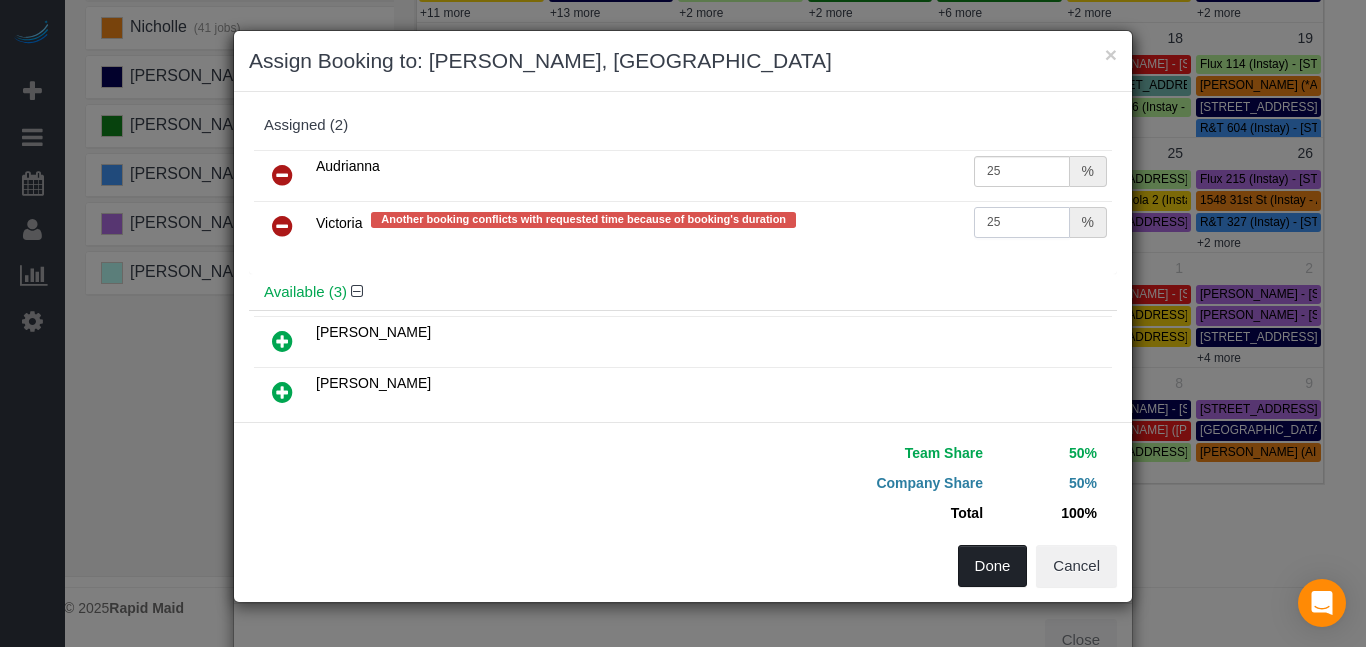 type on "25" 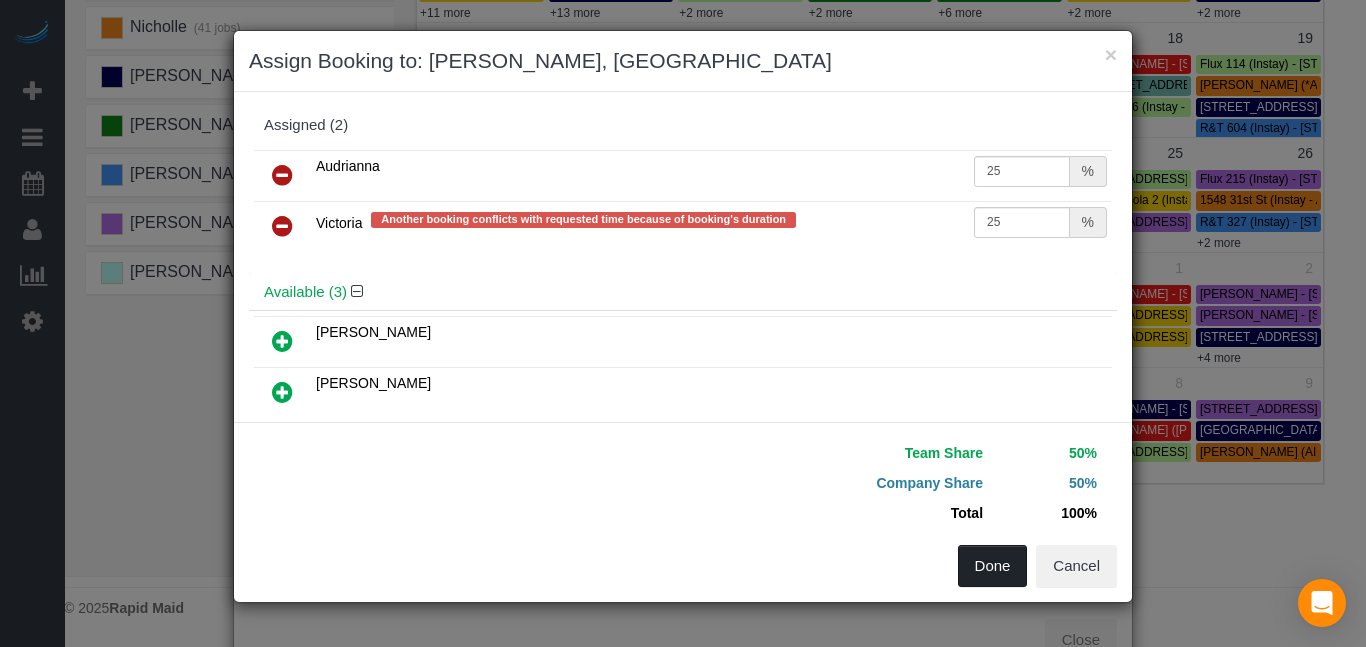 click on "Done" at bounding box center [993, 566] 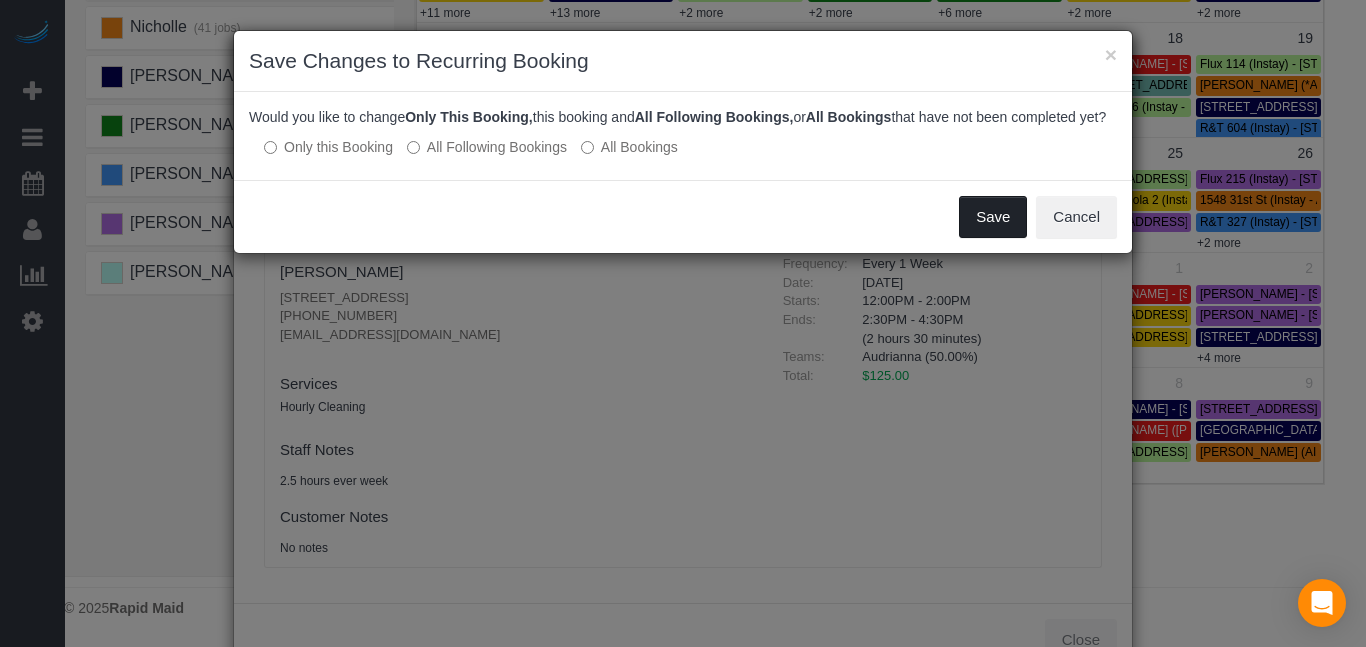 click on "Save" at bounding box center (993, 217) 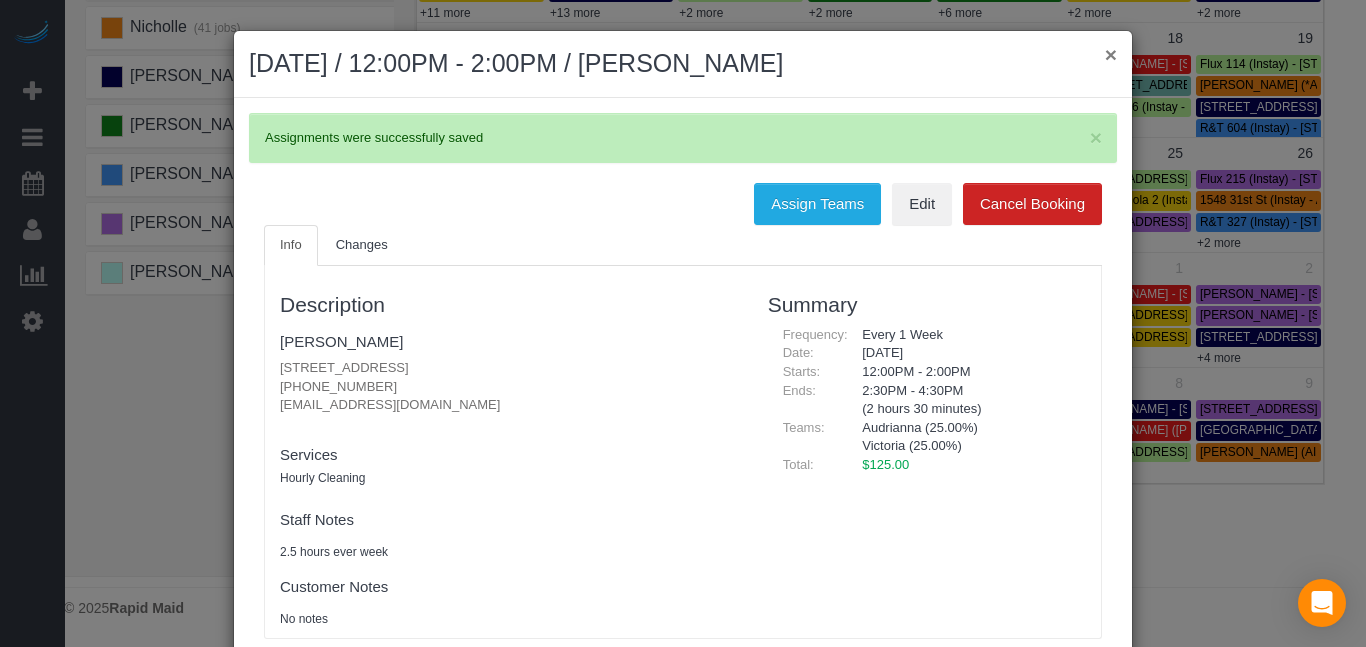 click on "×" at bounding box center (1111, 54) 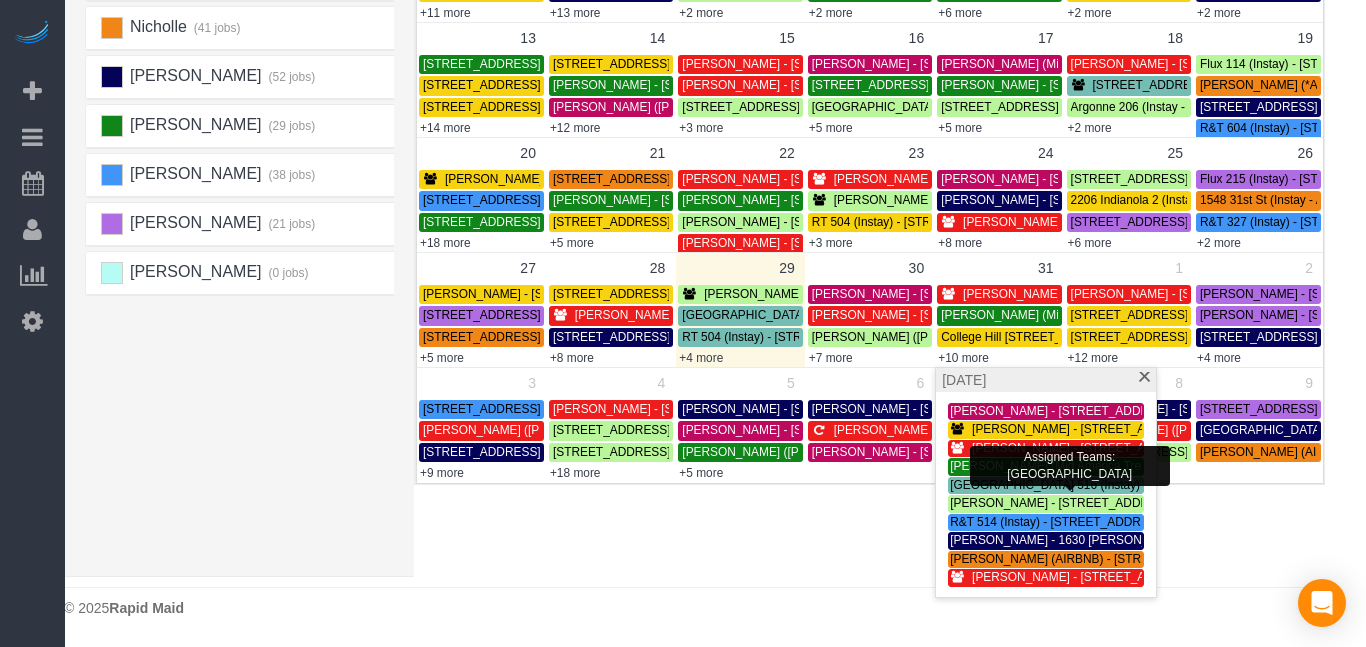 click on "[GEOGRAPHIC_DATA] 516 (Instay) - [STREET_ADDRESS]" at bounding box center [1109, 485] 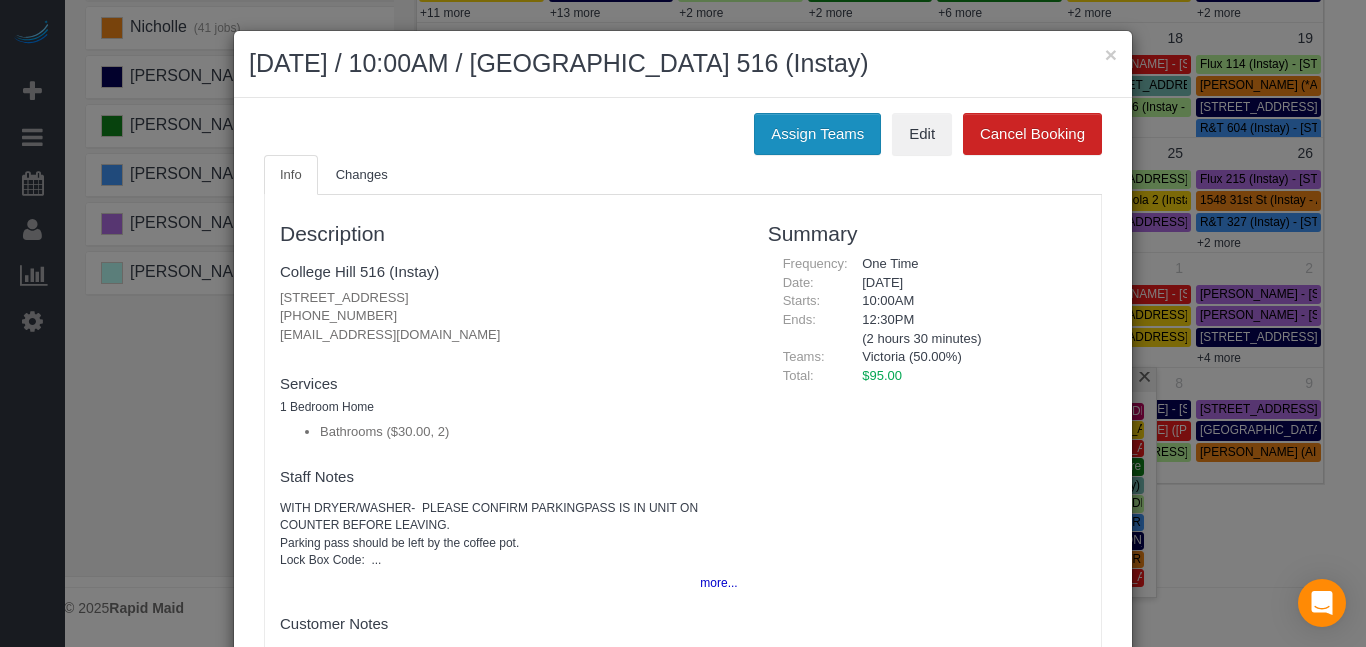 click on "Assign Teams" at bounding box center [817, 134] 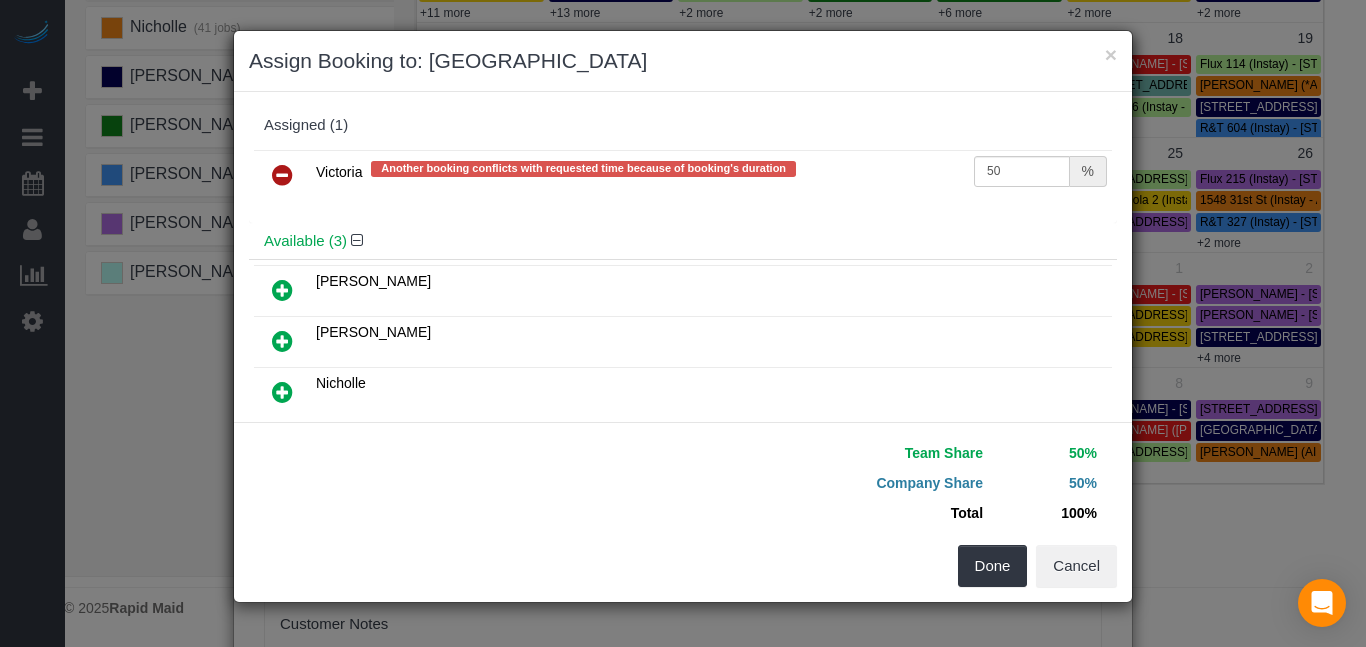 click at bounding box center (282, 175) 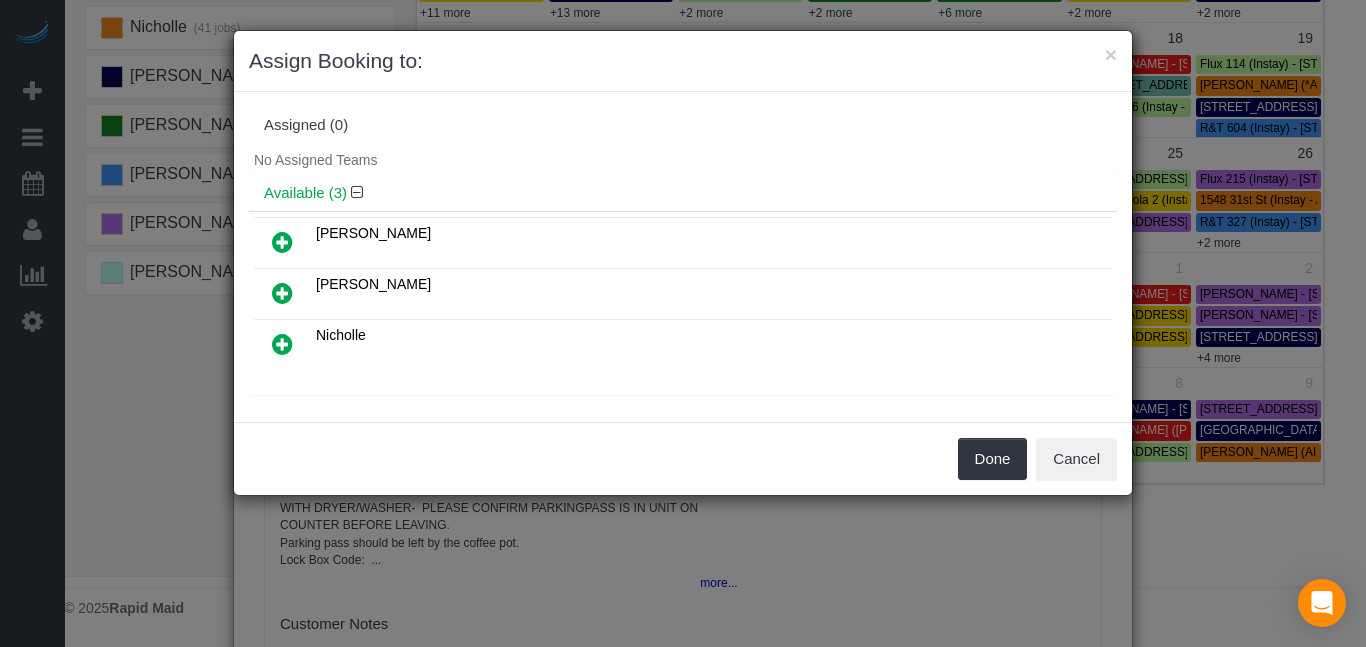 click at bounding box center [282, 242] 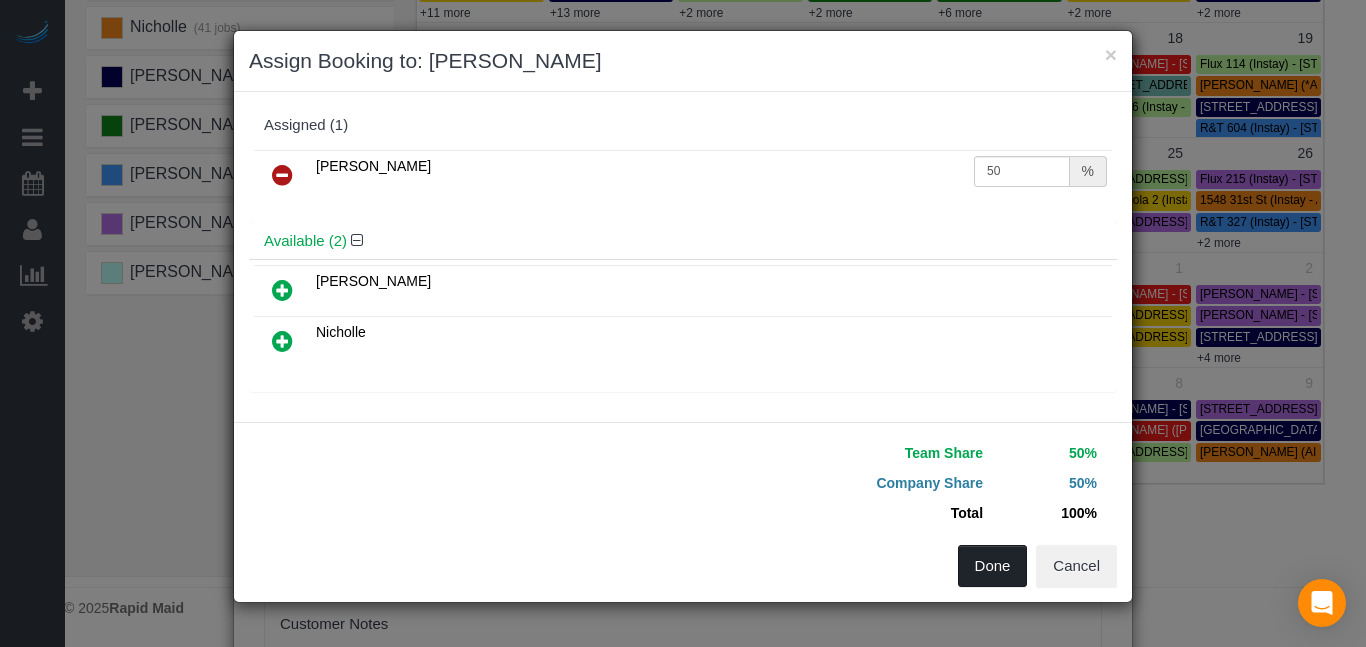 click on "Done" at bounding box center (993, 566) 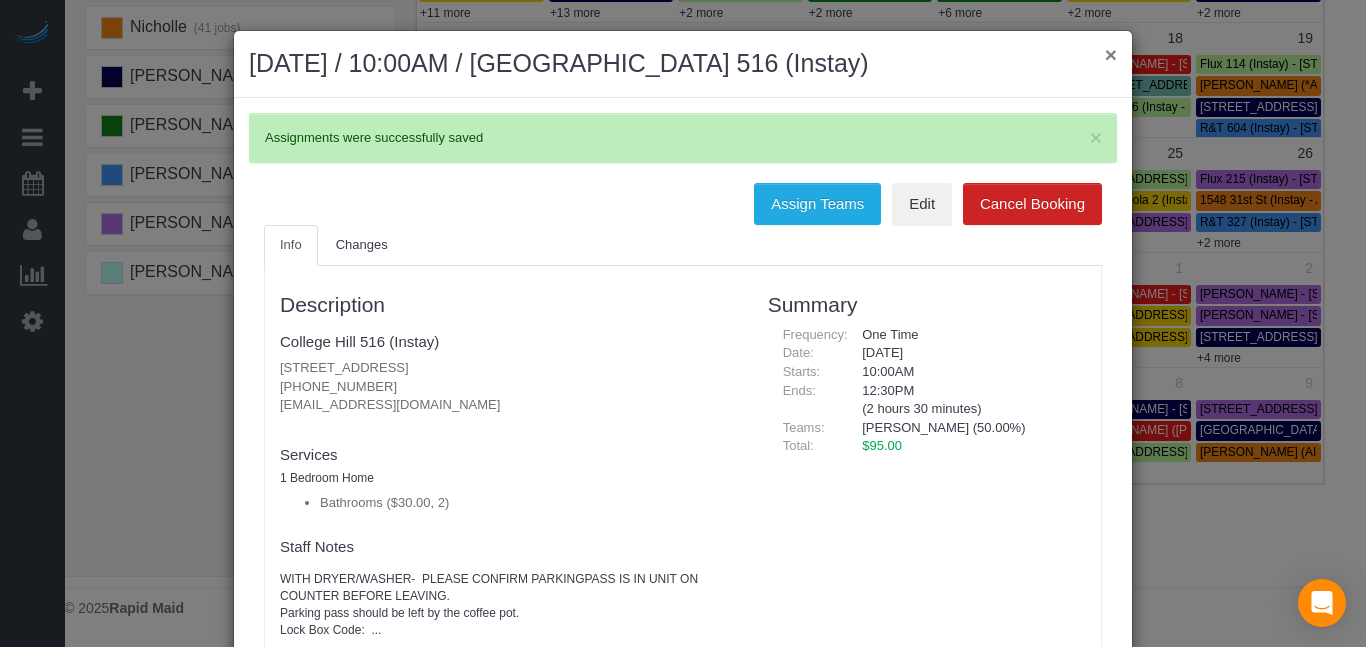 click on "×" at bounding box center (1111, 54) 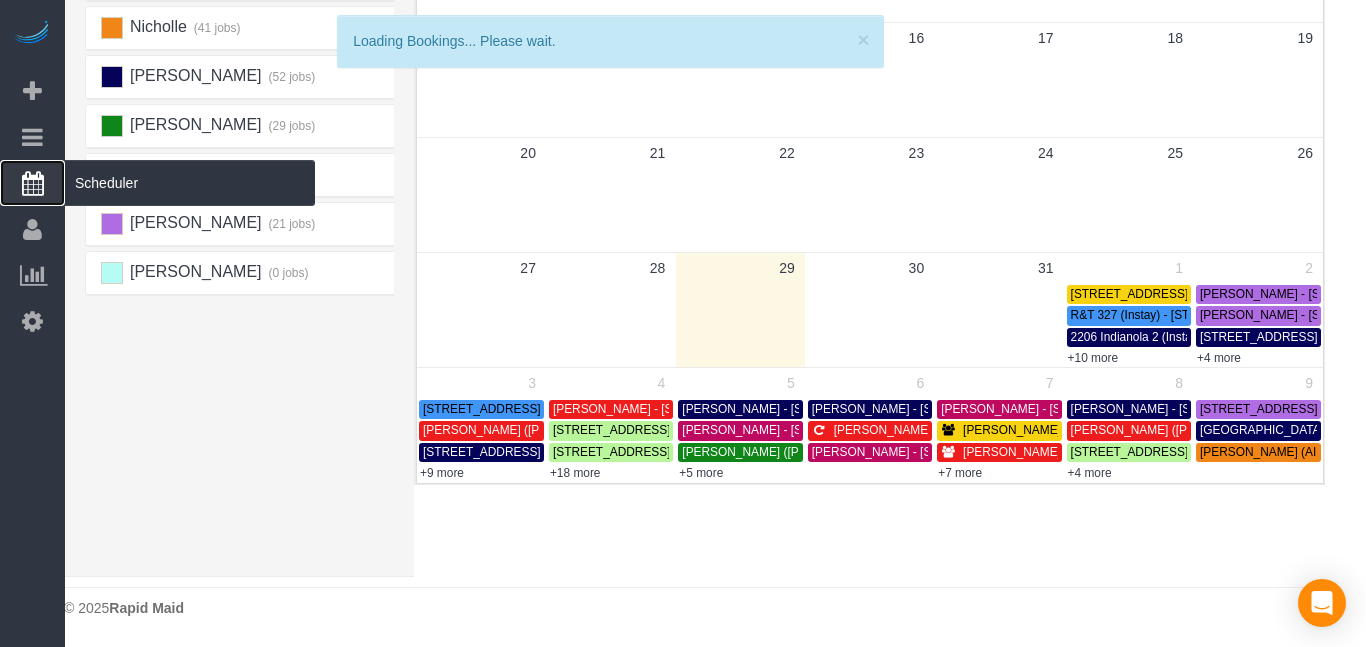 click at bounding box center [33, 183] 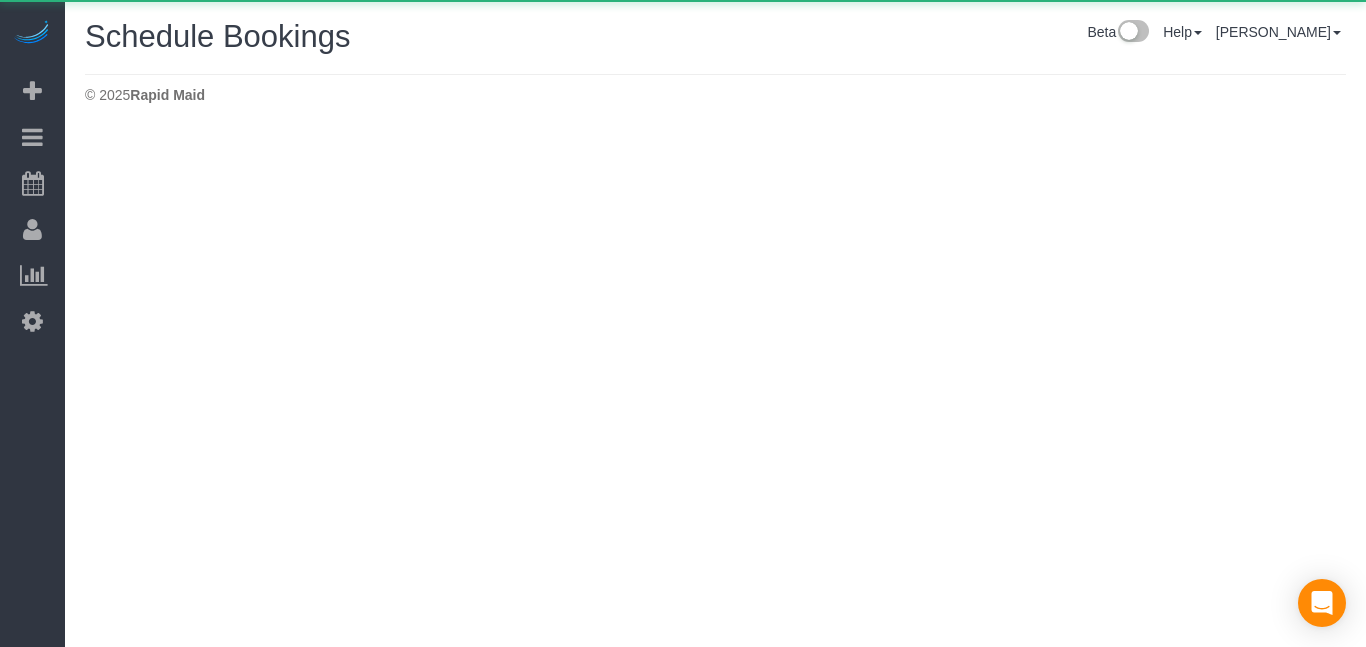 scroll, scrollTop: 0, scrollLeft: 0, axis: both 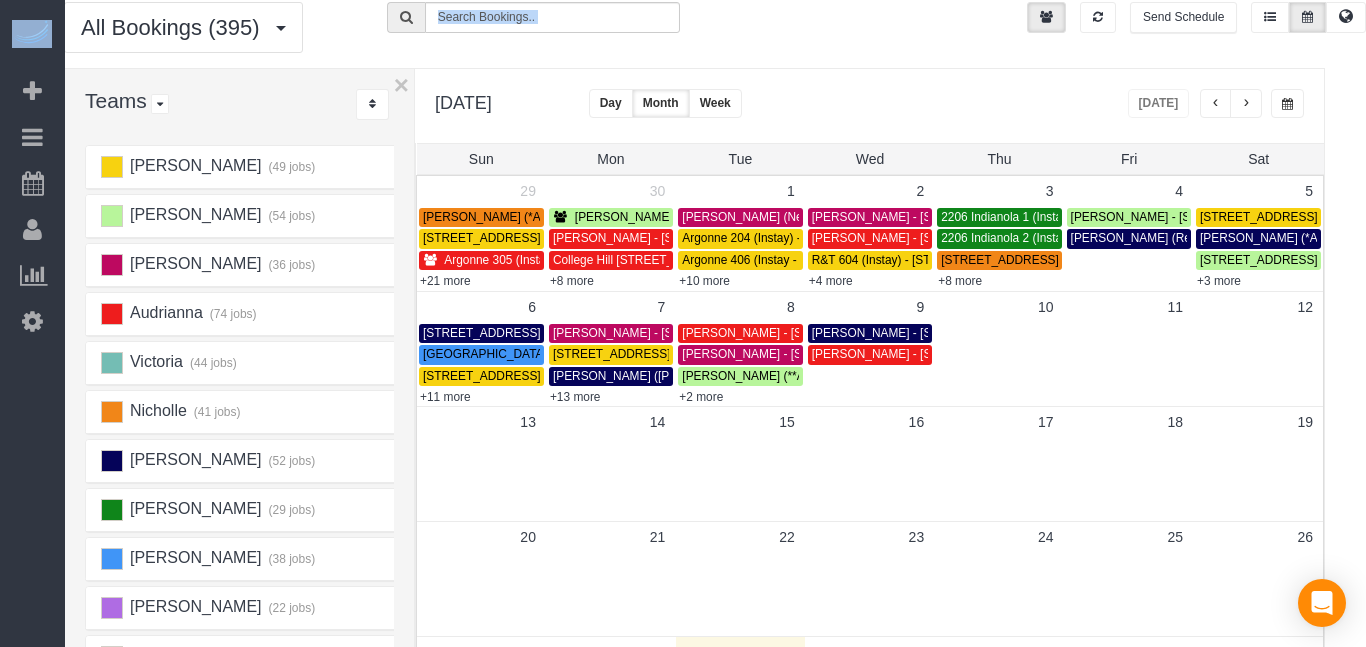 drag, startPoint x: 1365, startPoint y: 122, endPoint x: 1365, endPoint y: 157, distance: 35 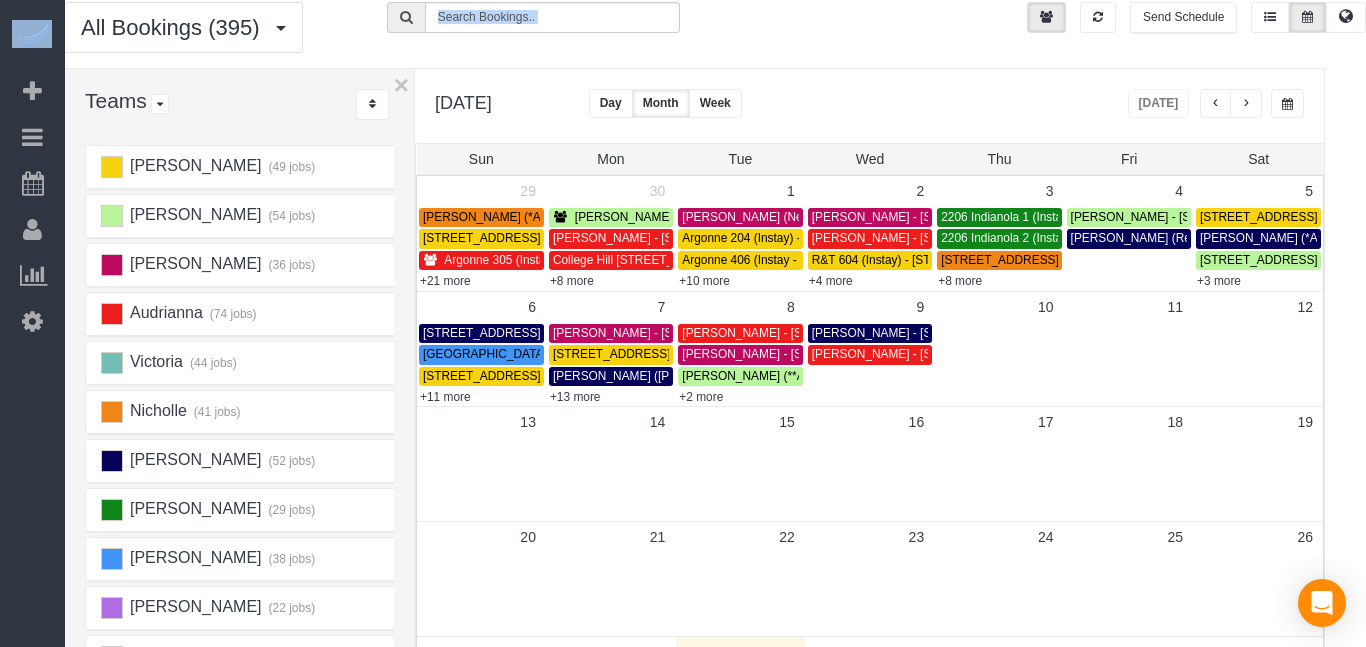 click at bounding box center [1216, 104] 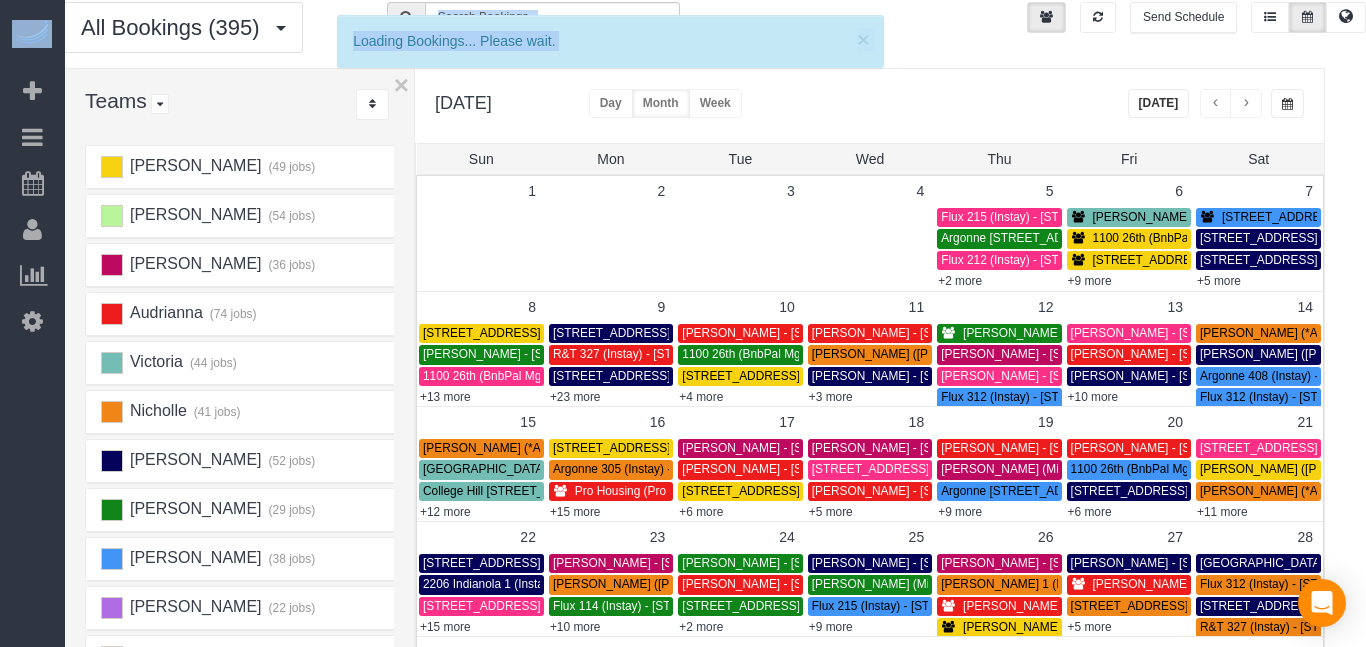 scroll, scrollTop: 0, scrollLeft: 24, axis: horizontal 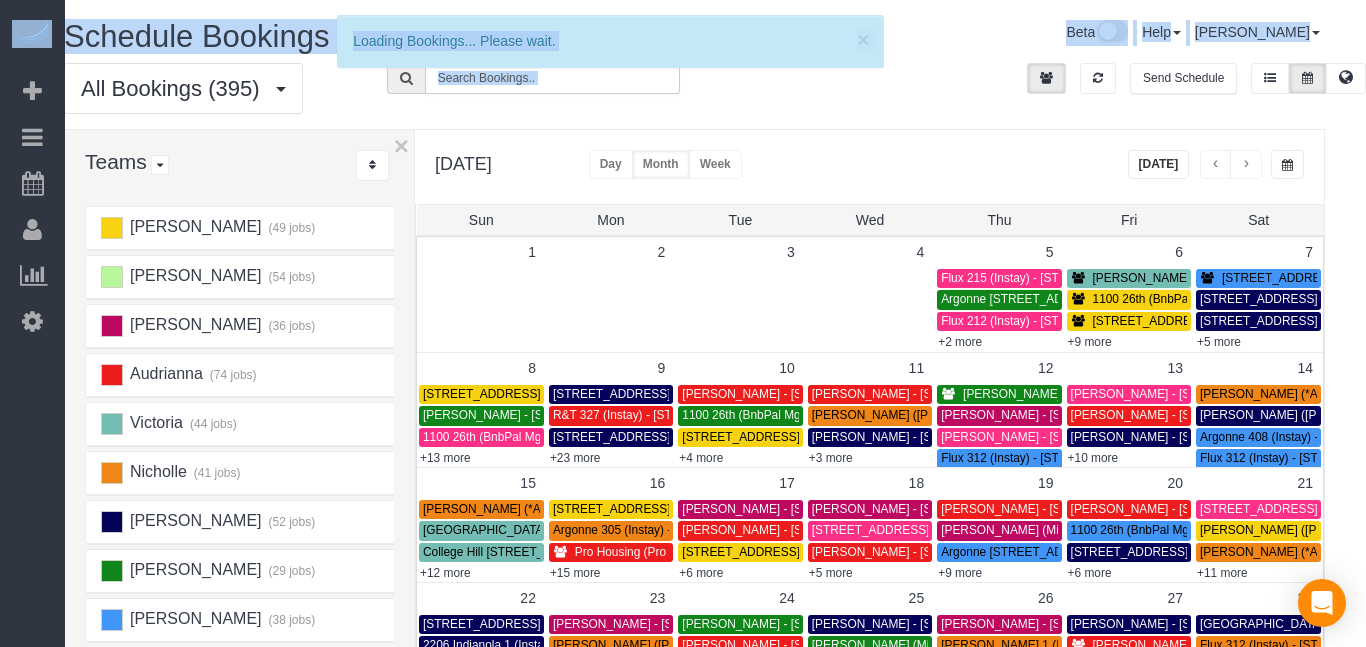 click at bounding box center [552, 78] 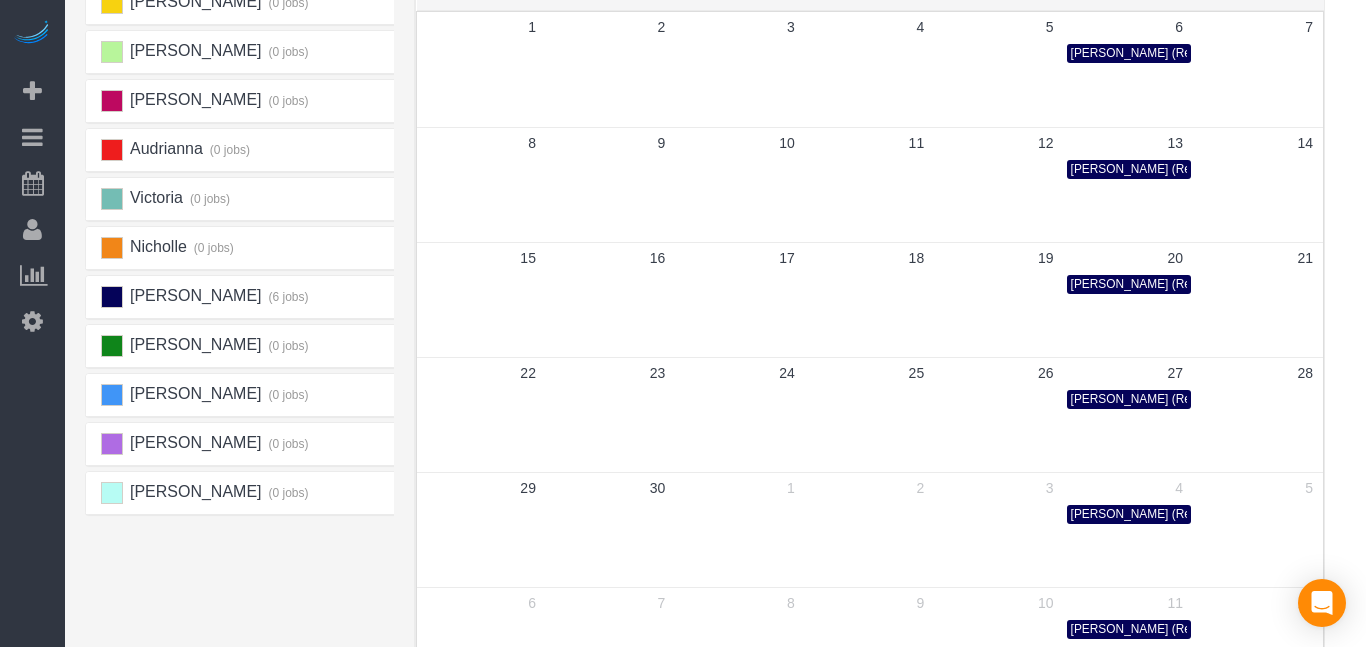 scroll, scrollTop: 223, scrollLeft: 24, axis: both 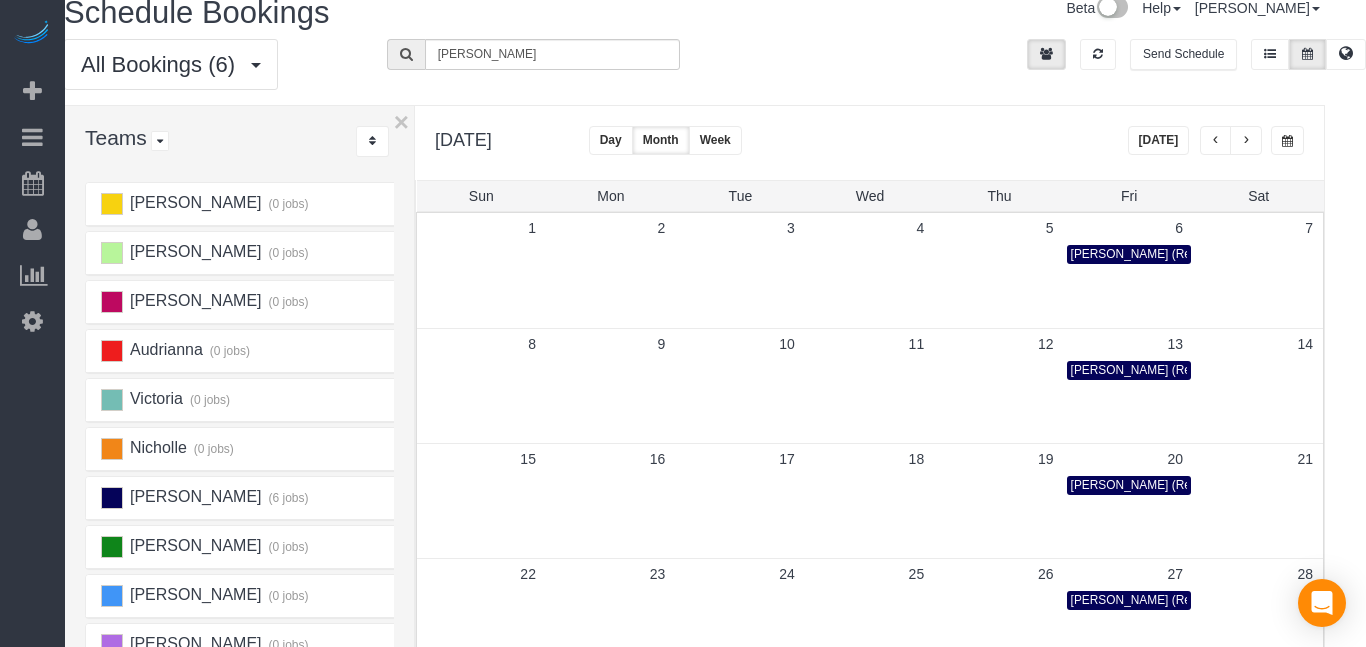 click at bounding box center (1246, 141) 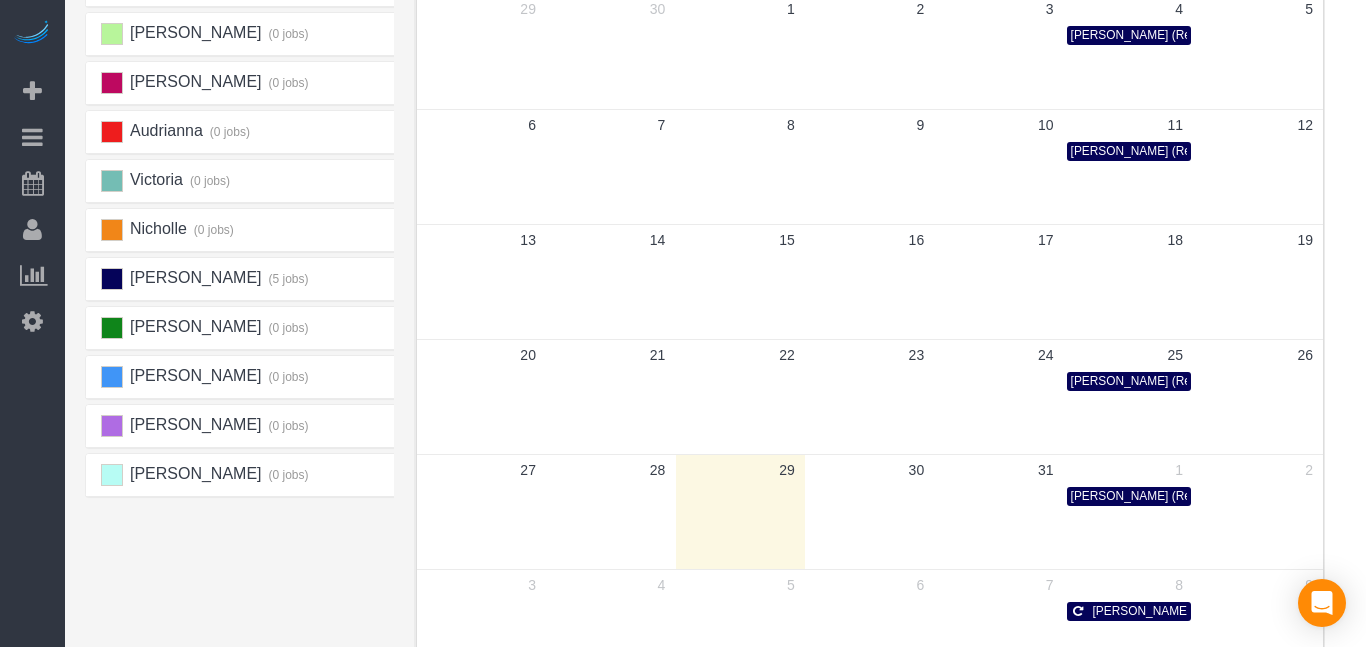 scroll, scrollTop: 258, scrollLeft: 24, axis: both 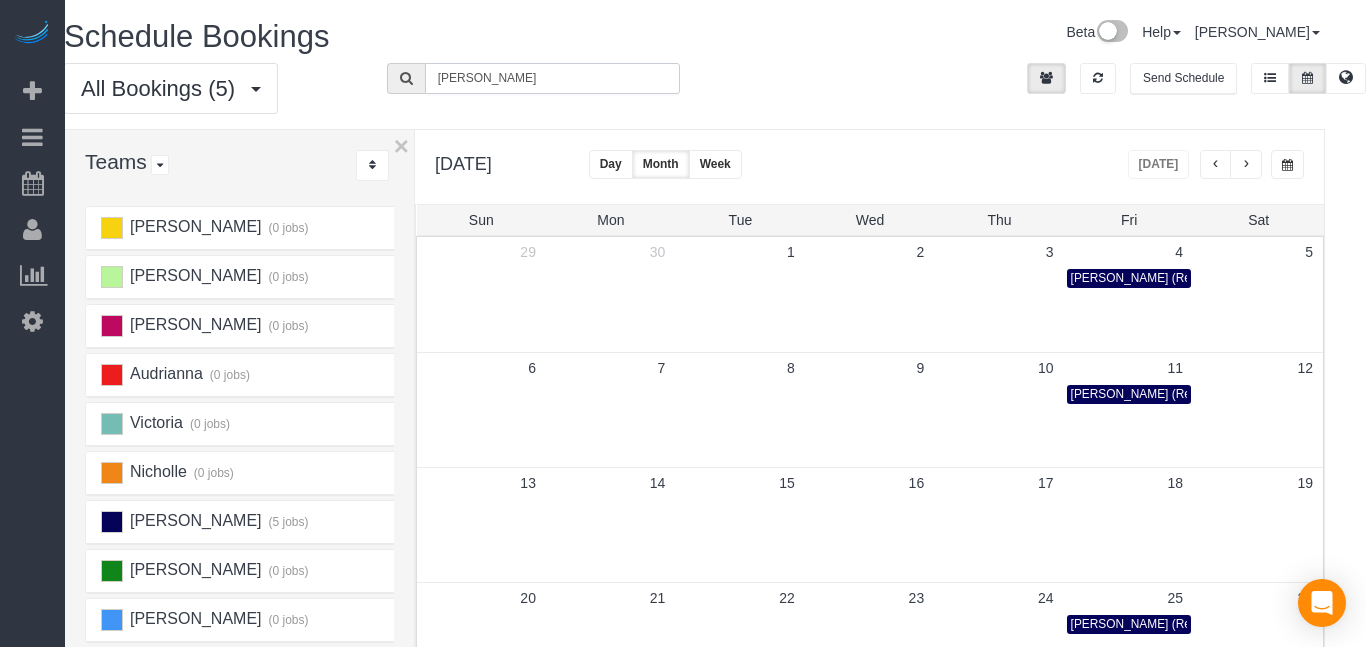 click on "[PERSON_NAME]" at bounding box center [552, 78] 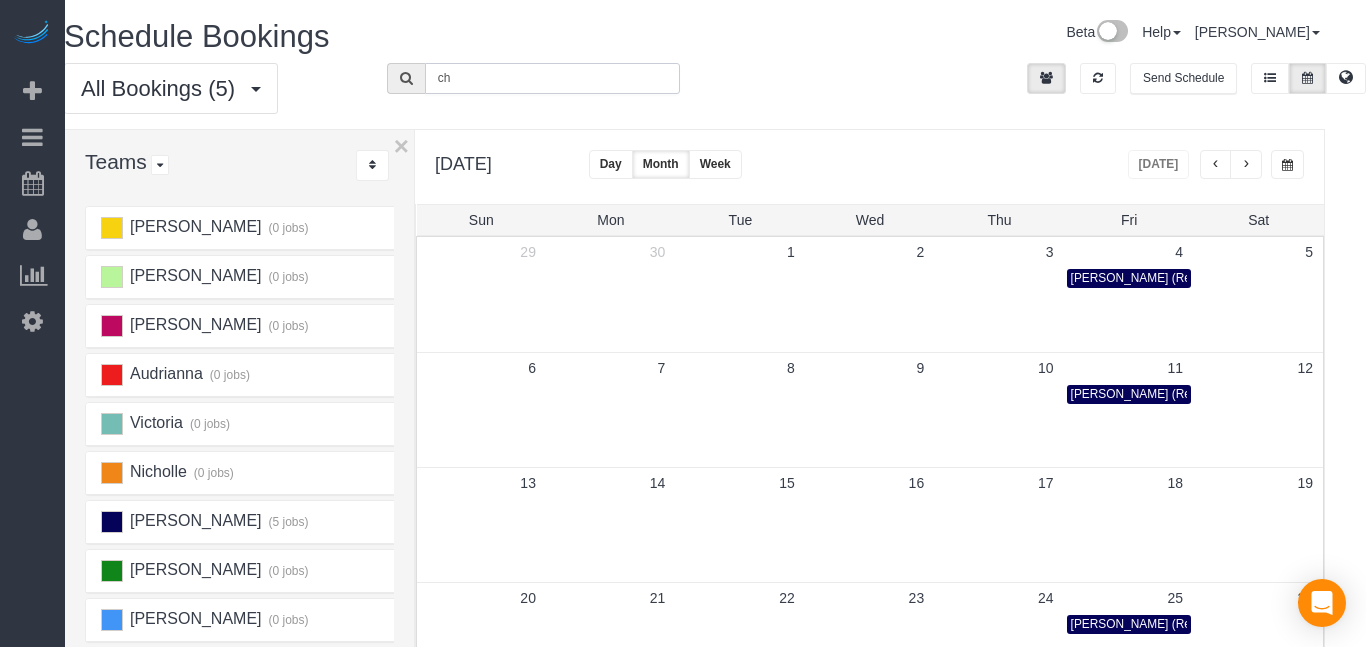 type on "c" 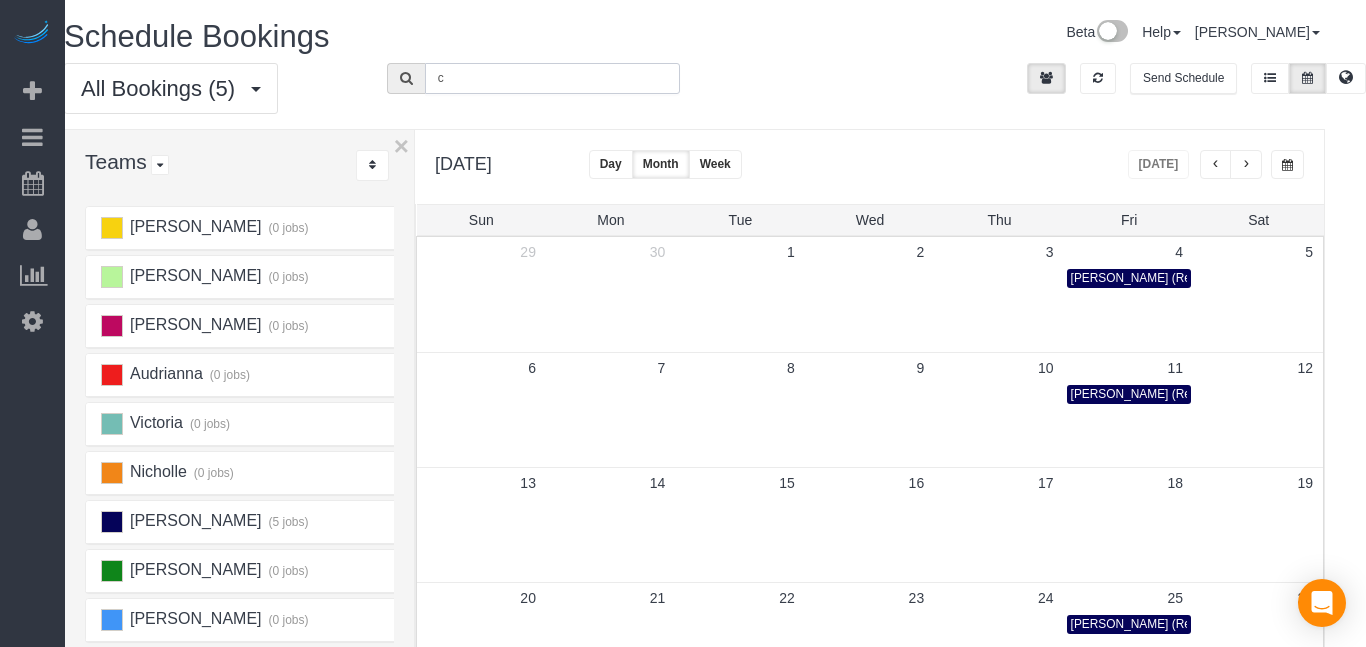 type 